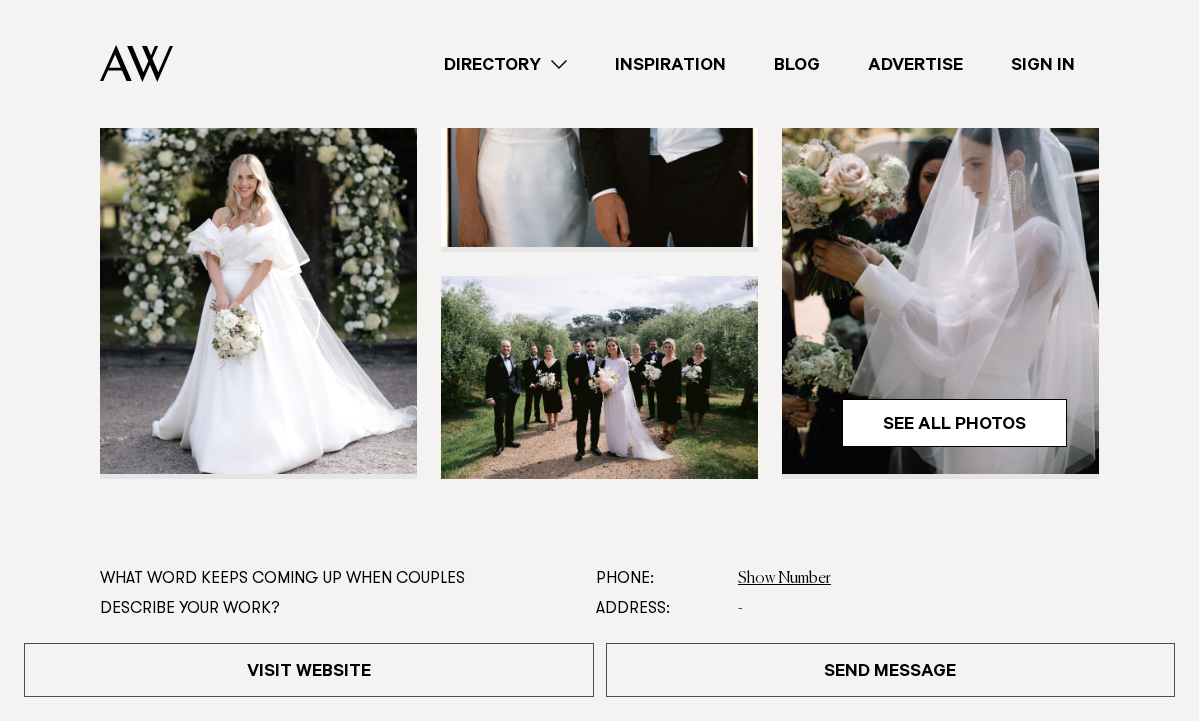 scroll, scrollTop: 591, scrollLeft: 0, axis: vertical 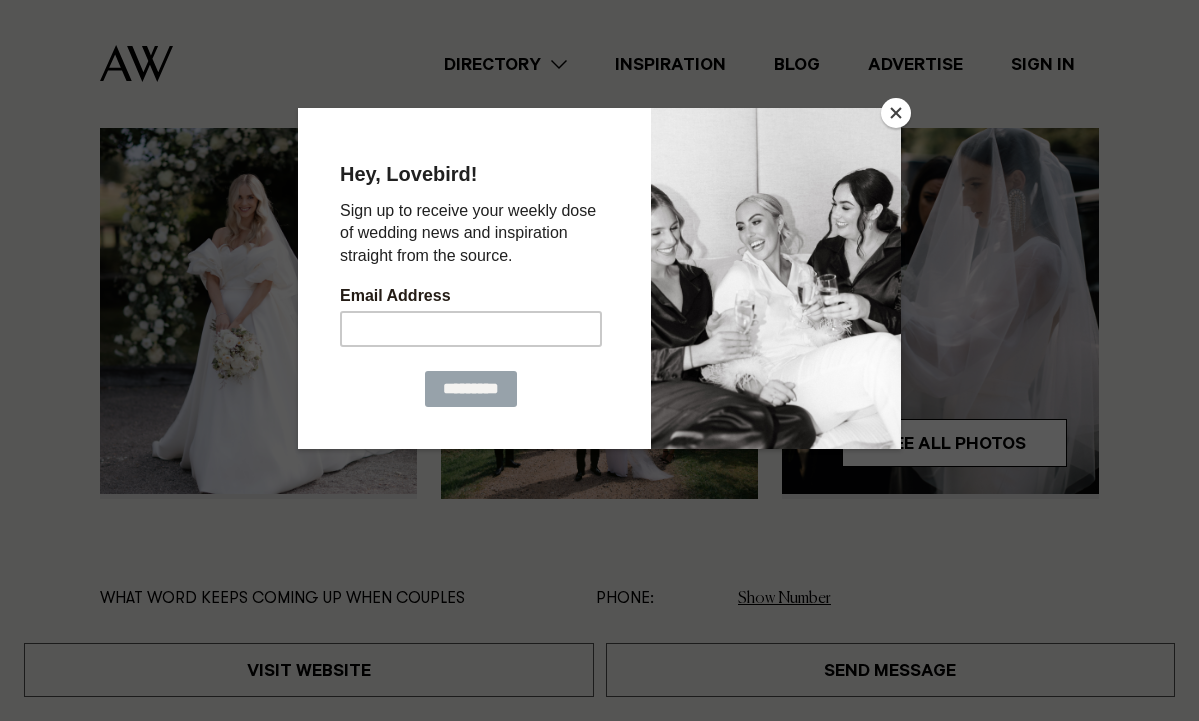 click at bounding box center (599, 360) 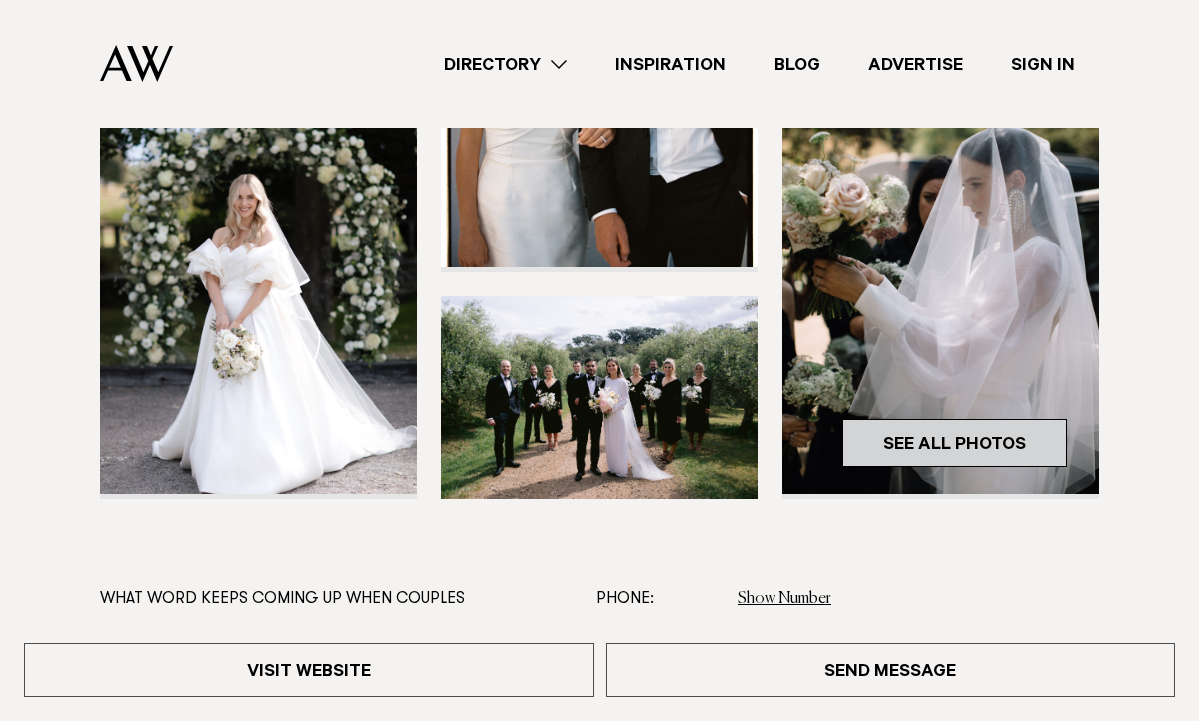 click on "See All Photos" at bounding box center [954, 443] 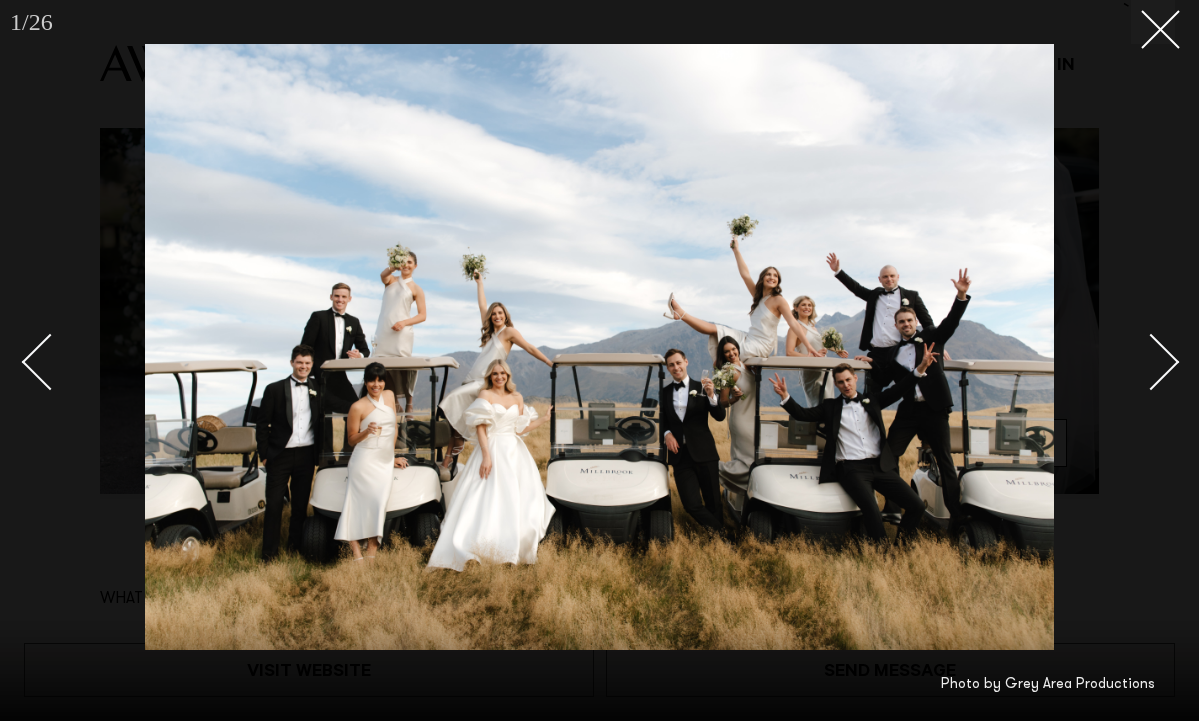 click at bounding box center (1151, 361) 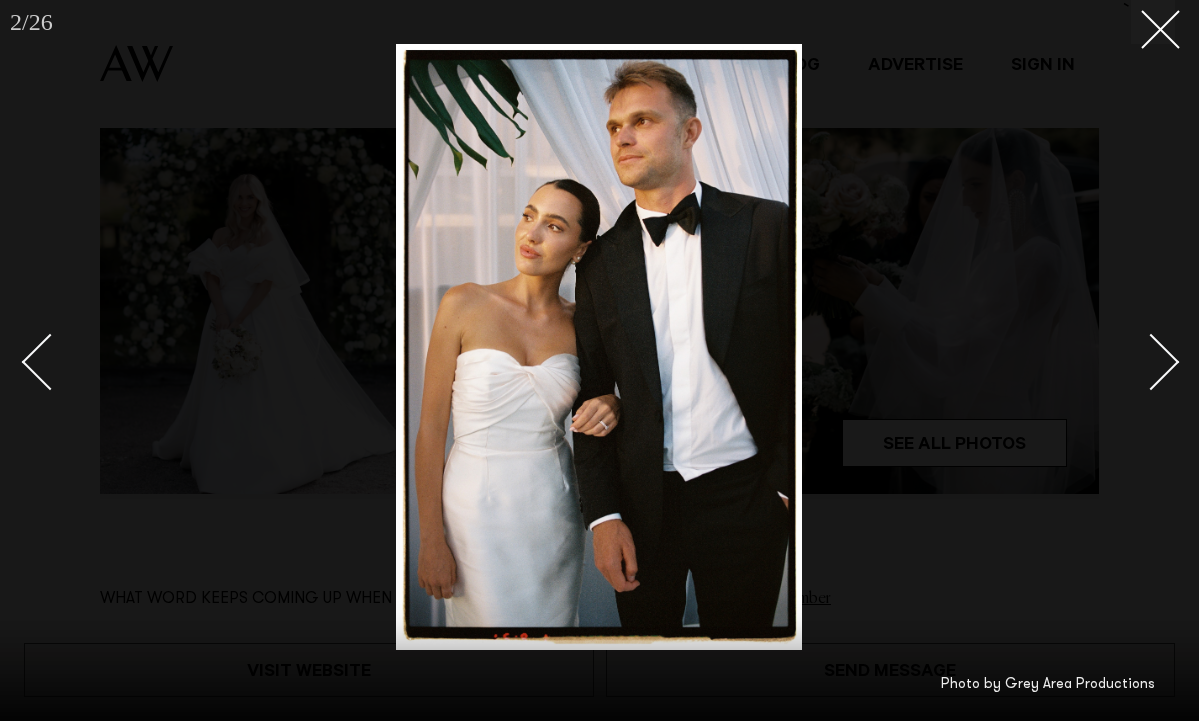 click at bounding box center (1151, 361) 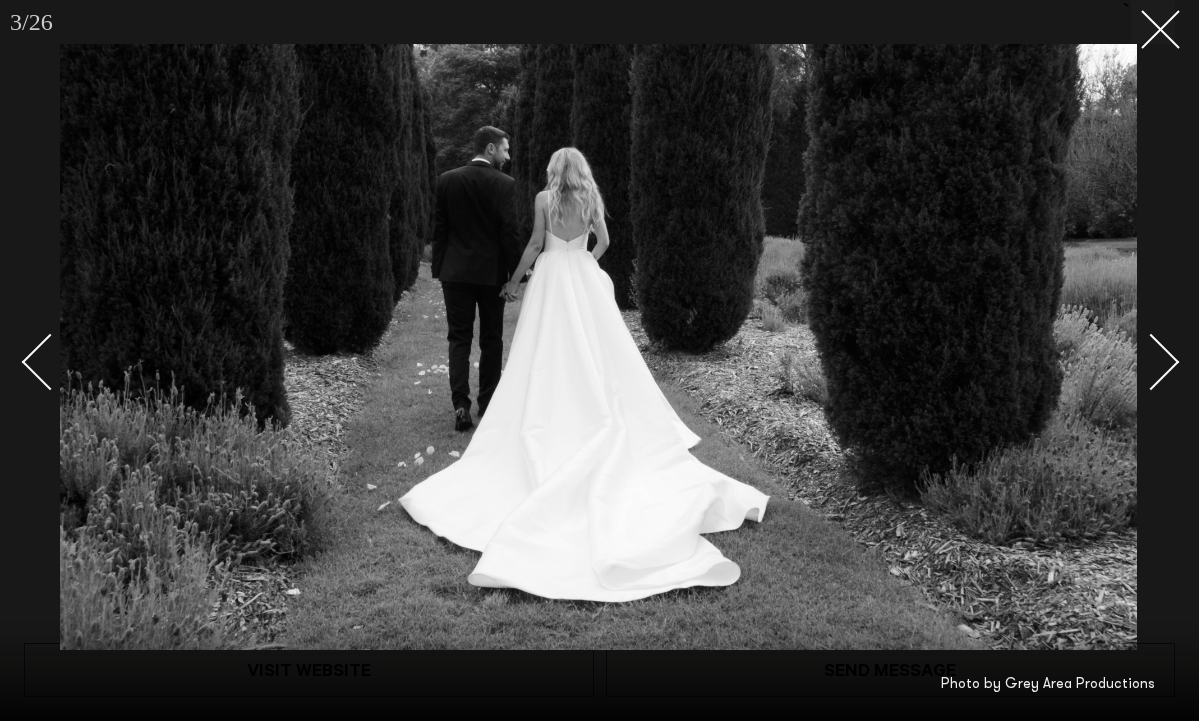 click at bounding box center [1151, 361] 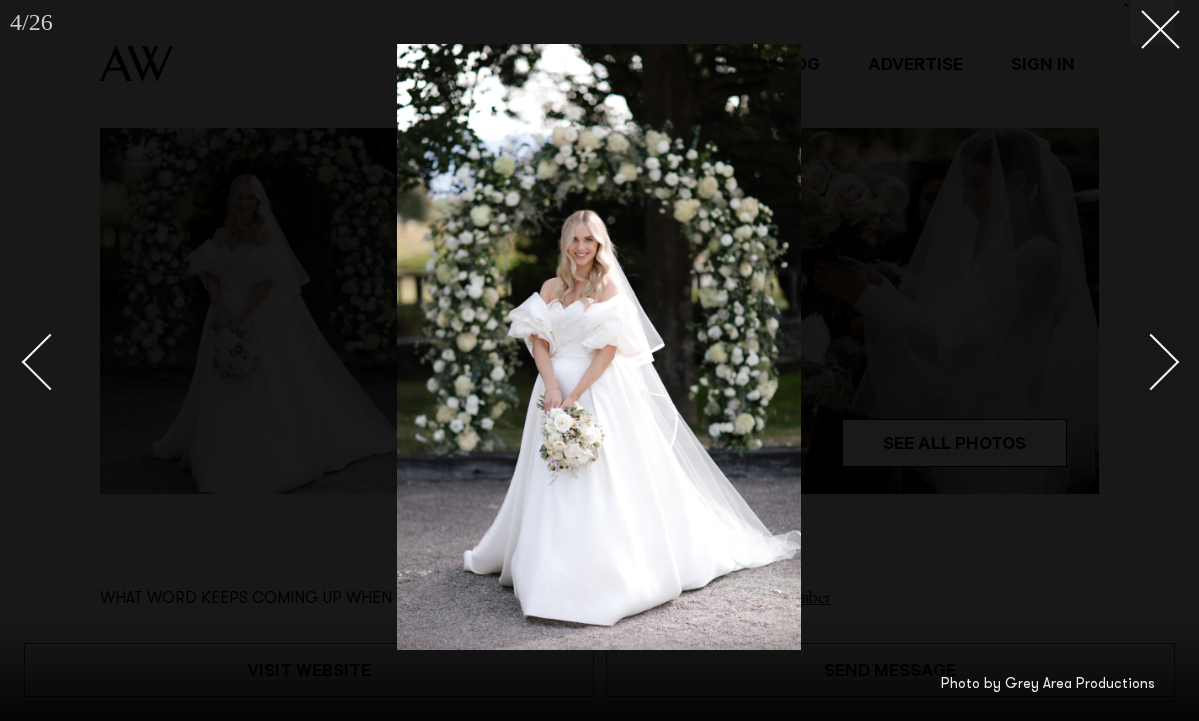 click at bounding box center [1151, 361] 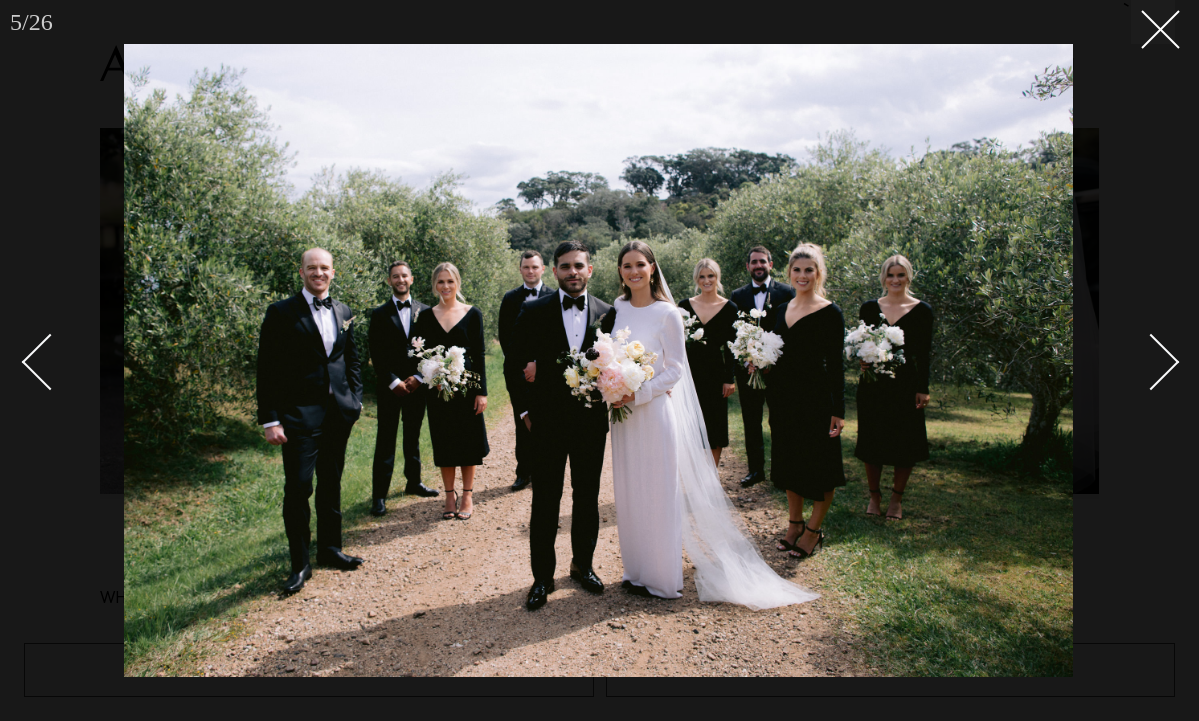 click at bounding box center [1151, 361] 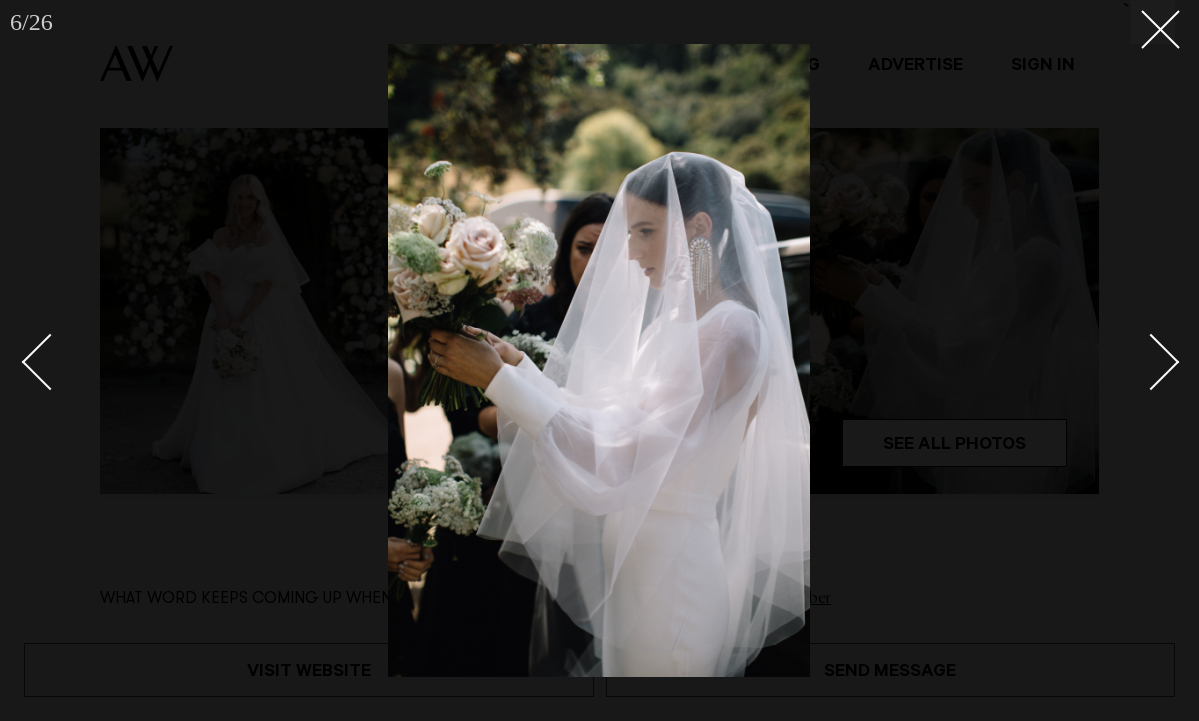 click at bounding box center (1151, 361) 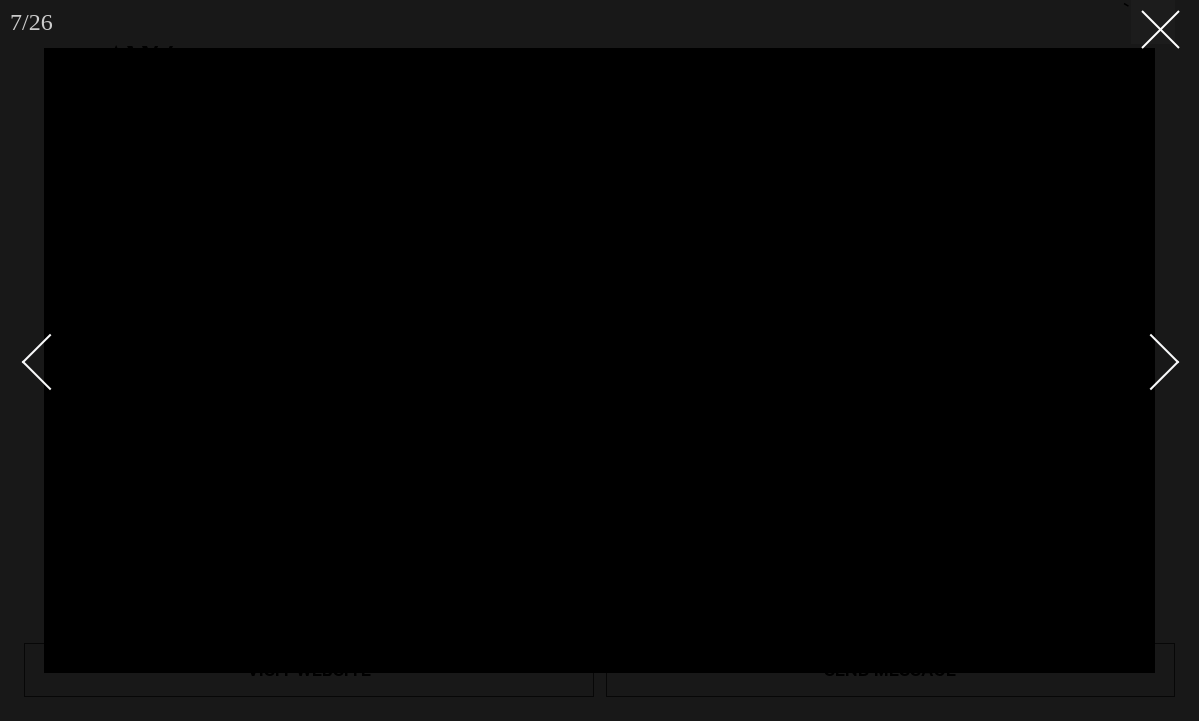 click at bounding box center [1151, 361] 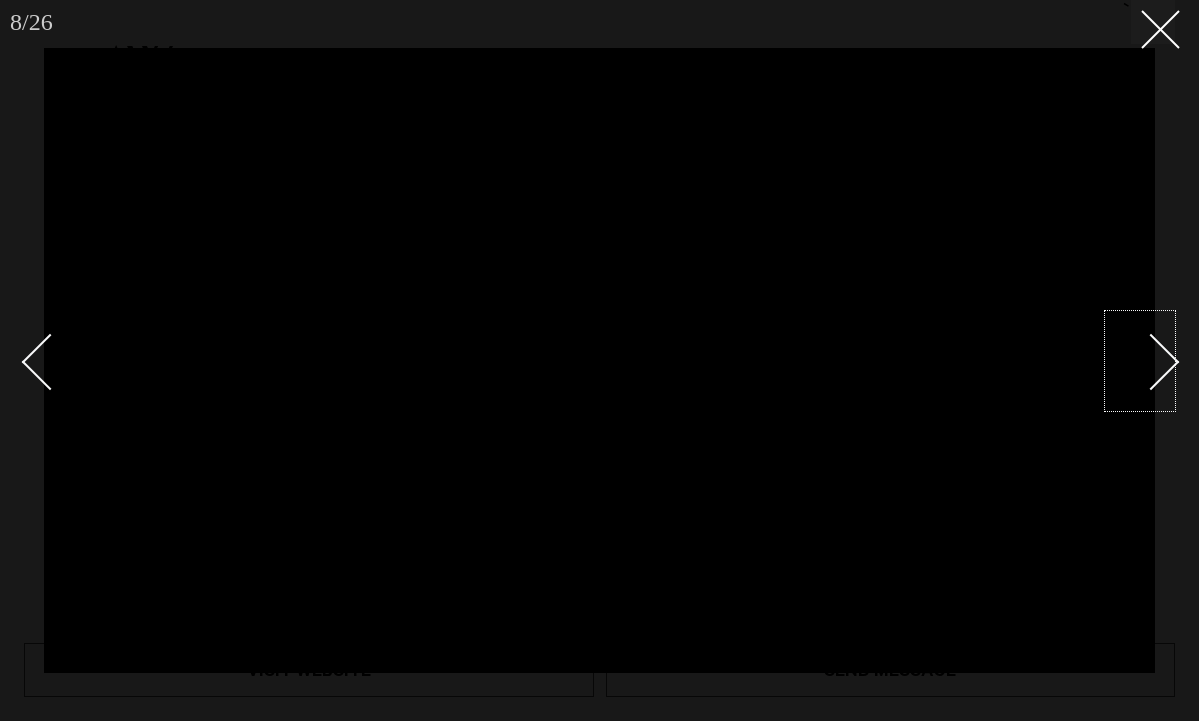 click at bounding box center [1140, 361] 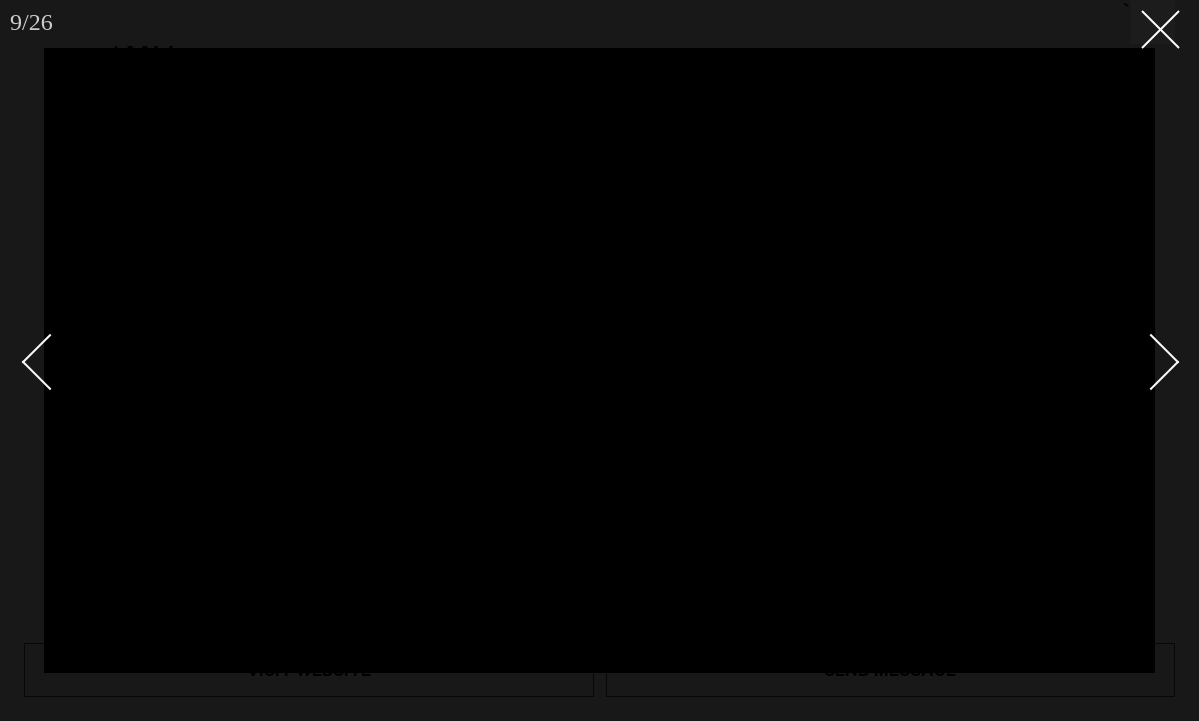 click at bounding box center (1151, 361) 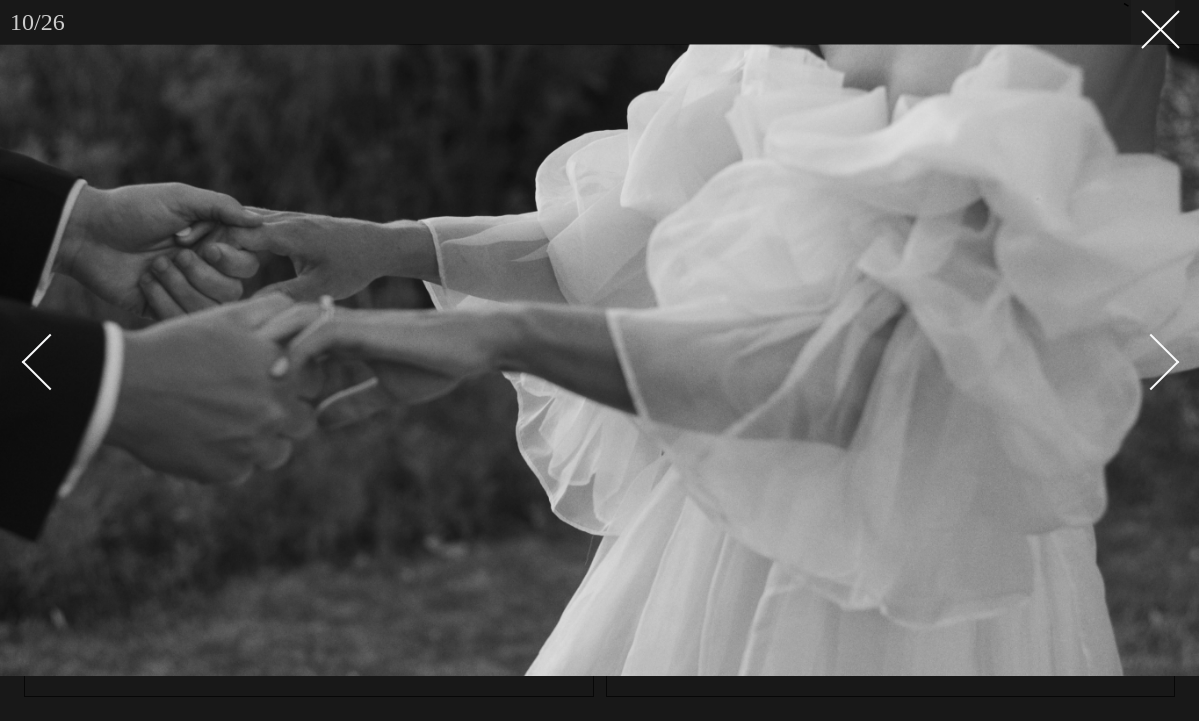 click at bounding box center [1151, 361] 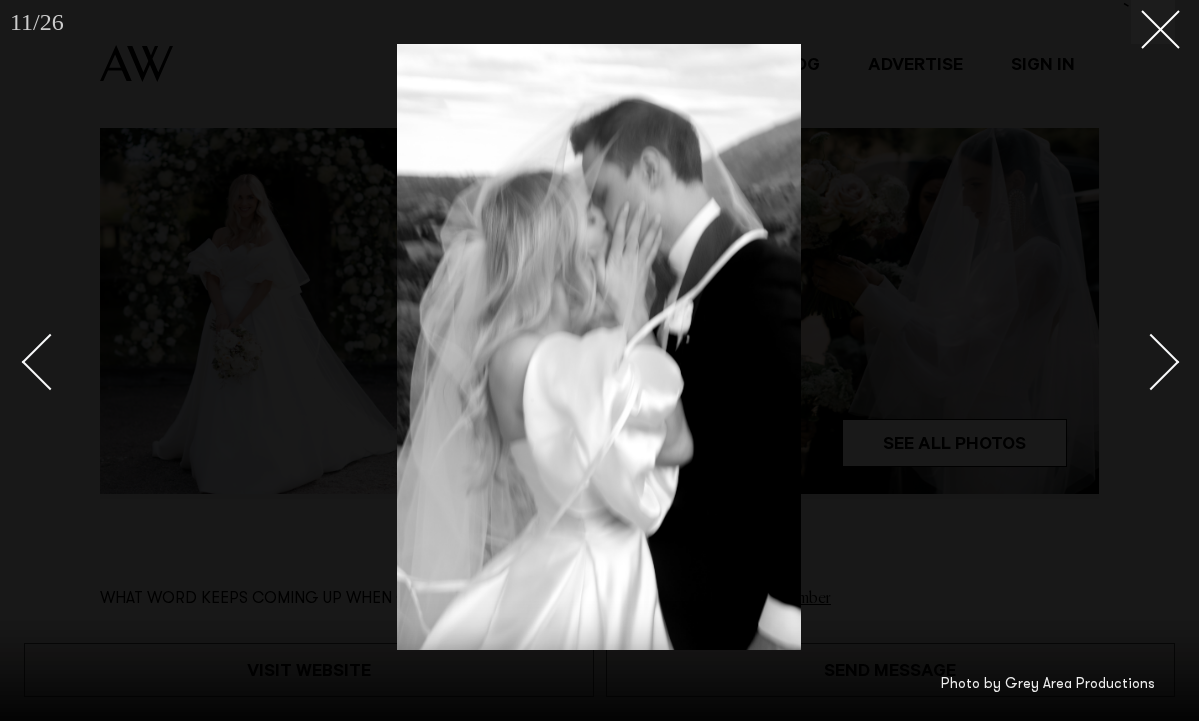 click at bounding box center [1151, 361] 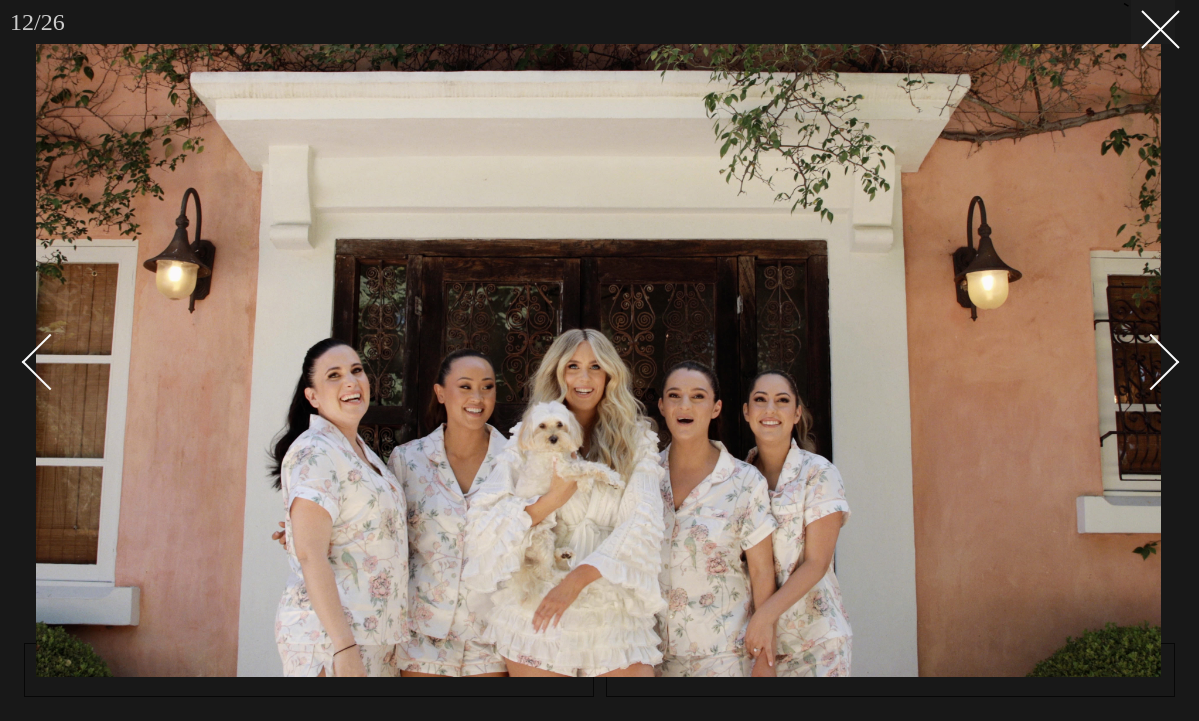 click at bounding box center [1151, 361] 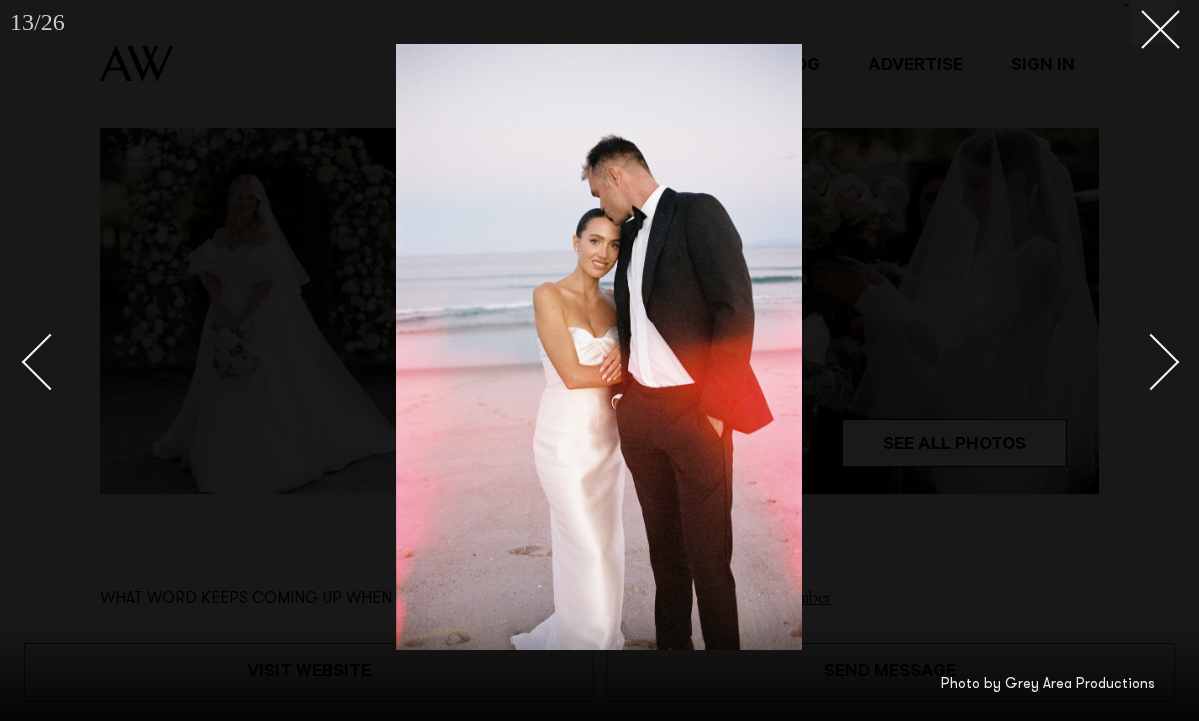 click at bounding box center (1151, 361) 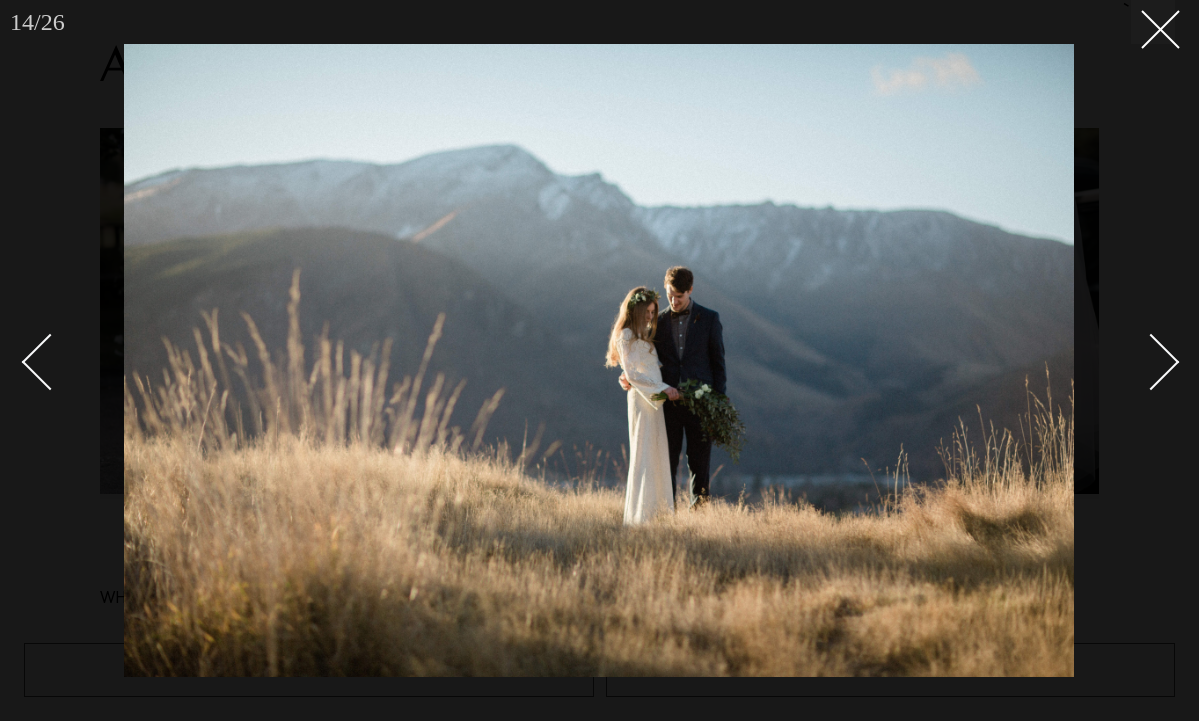 click at bounding box center (1151, 361) 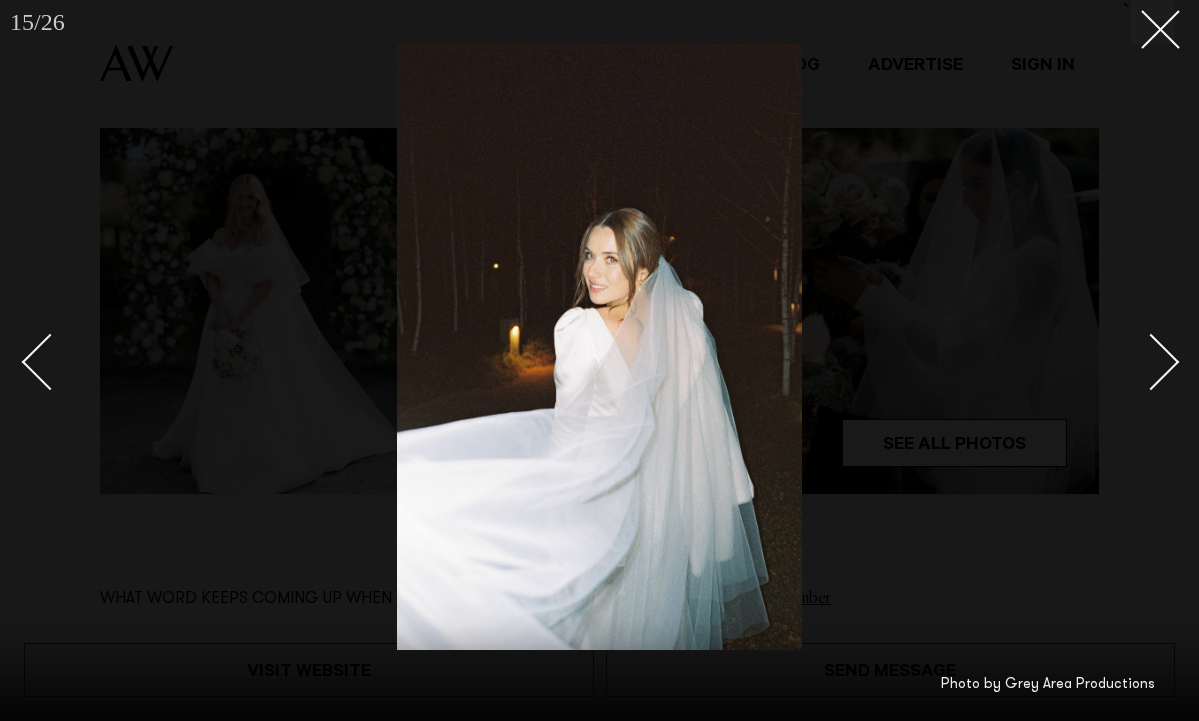 click at bounding box center [1151, 361] 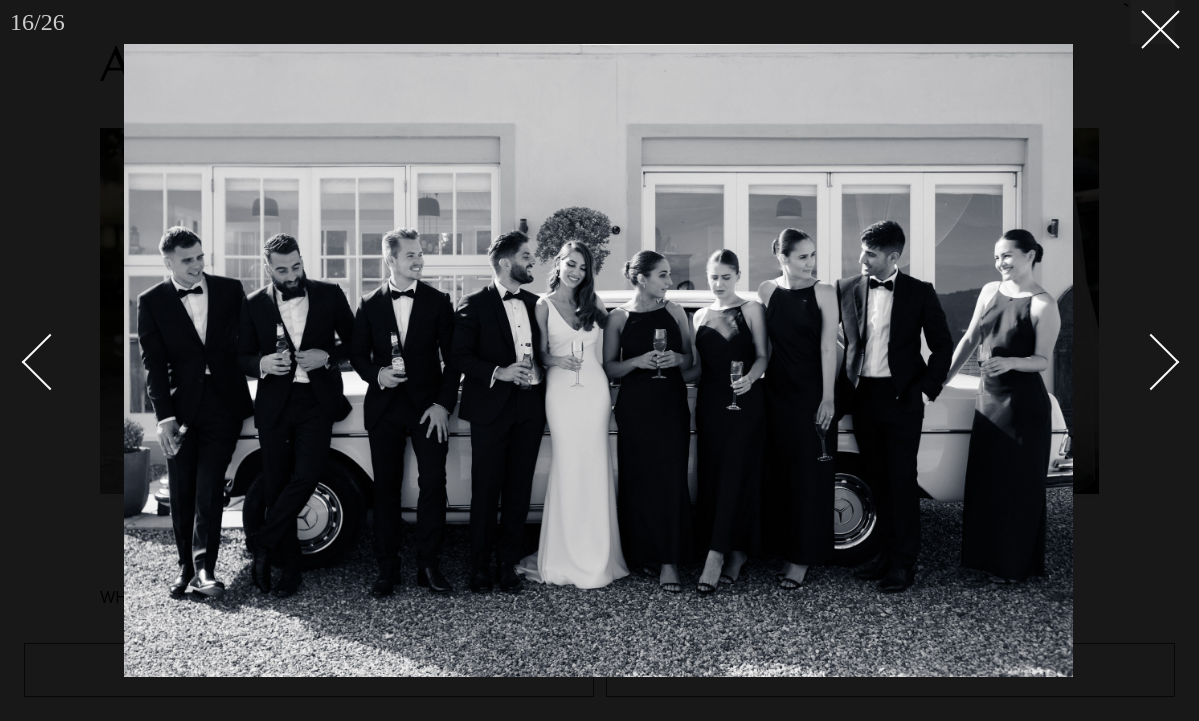 click at bounding box center [1151, 361] 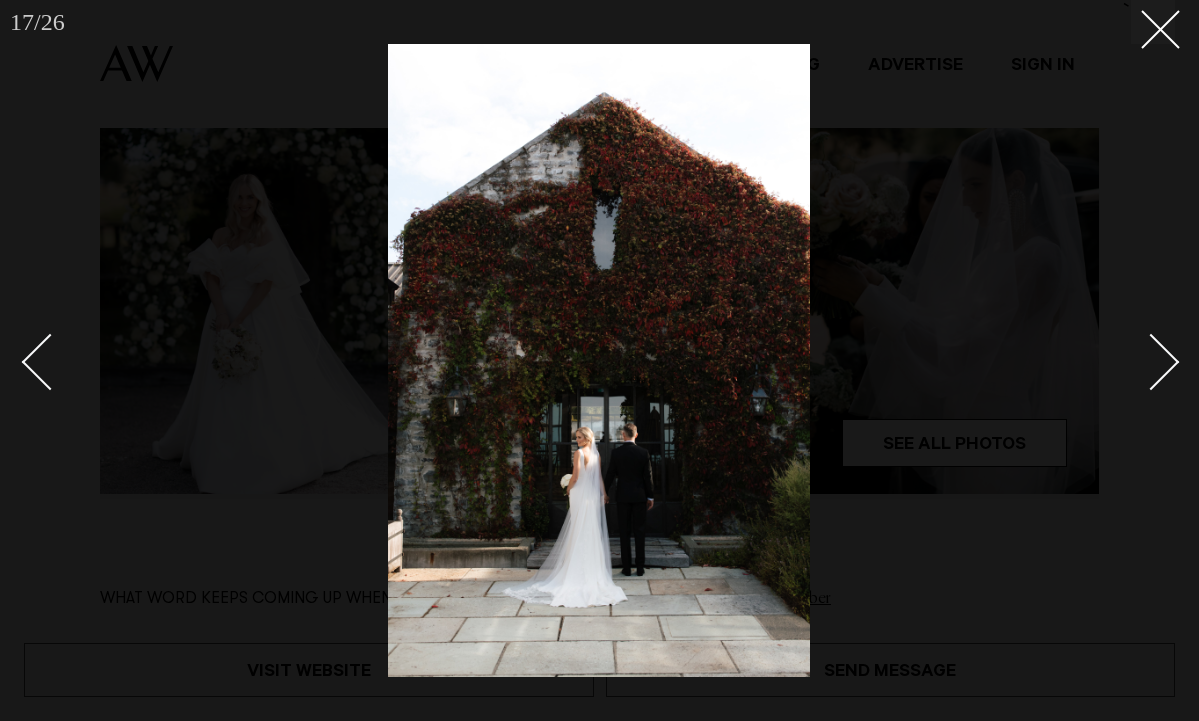 click at bounding box center [1151, 361] 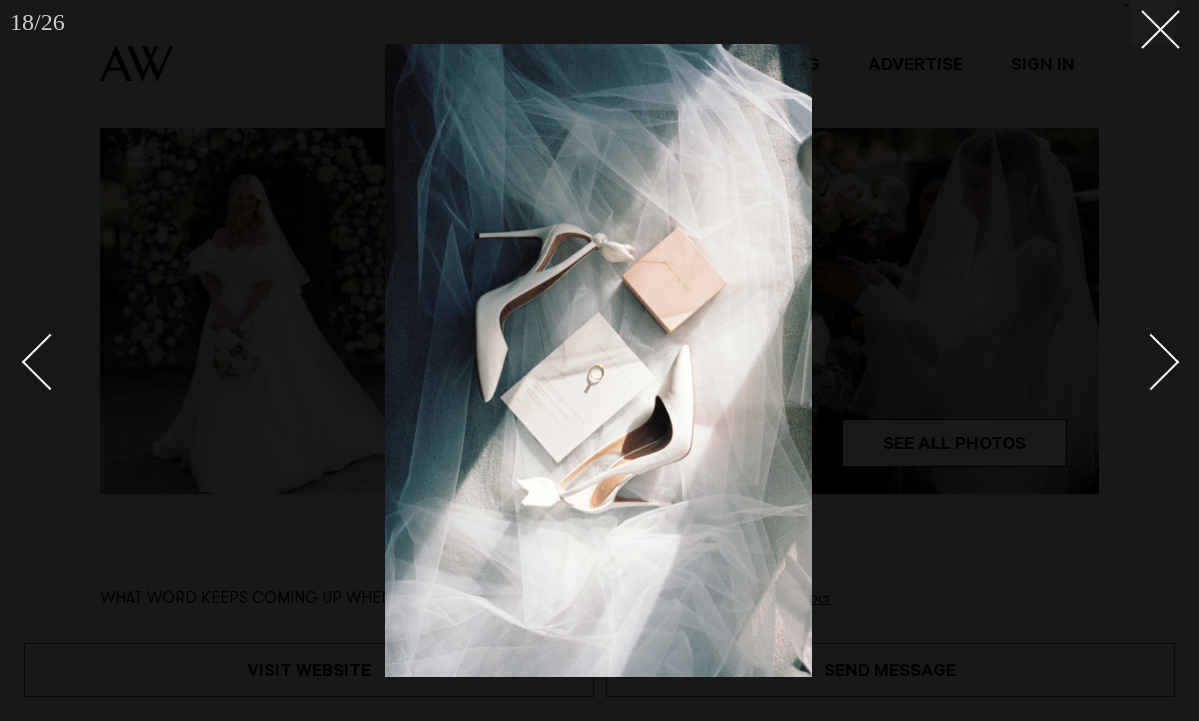 click at bounding box center [1151, 361] 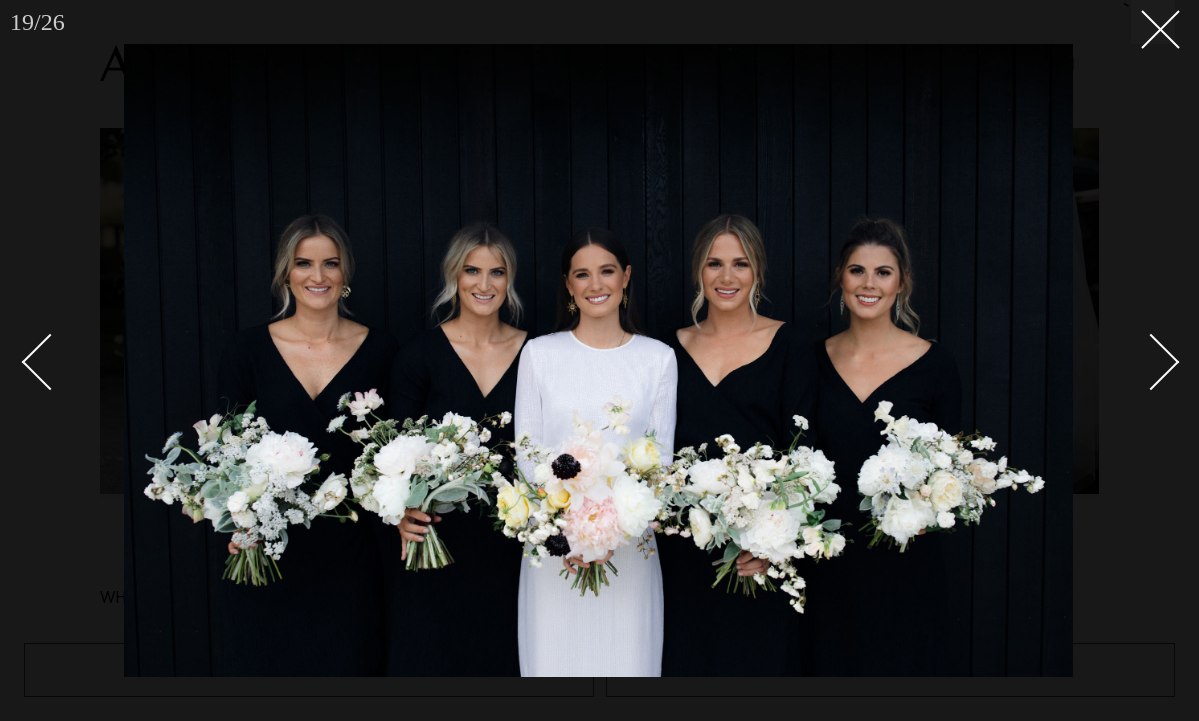 click at bounding box center (1151, 361) 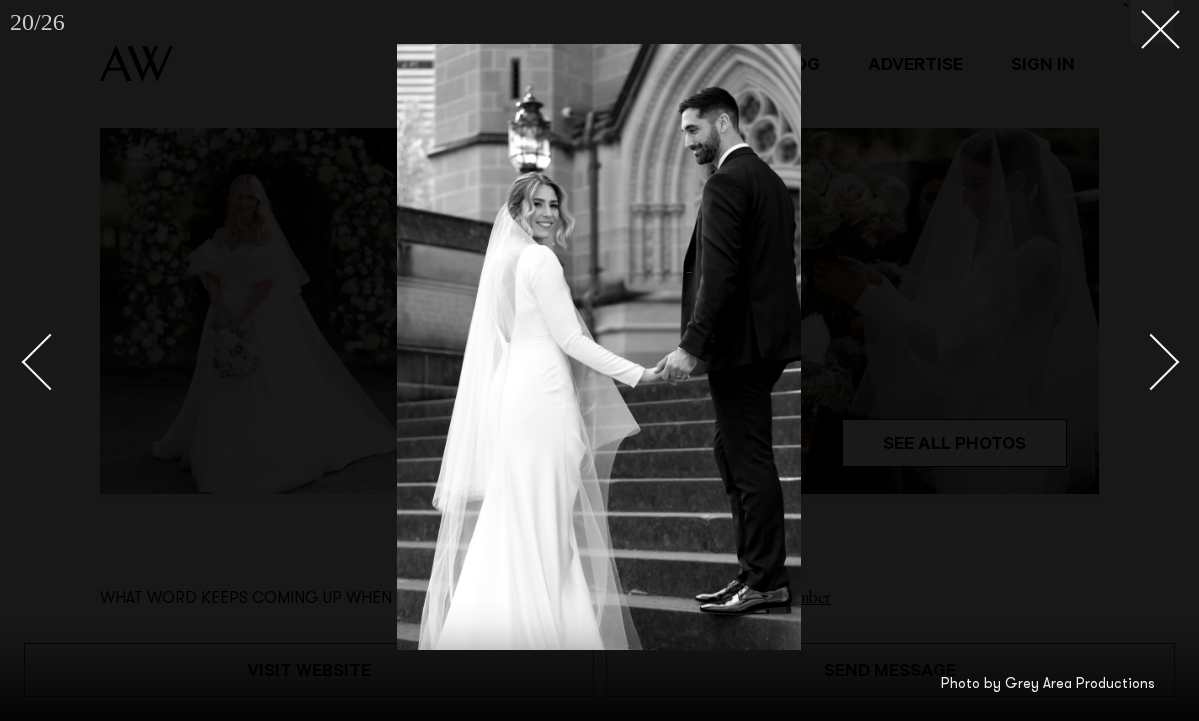 click at bounding box center (1151, 361) 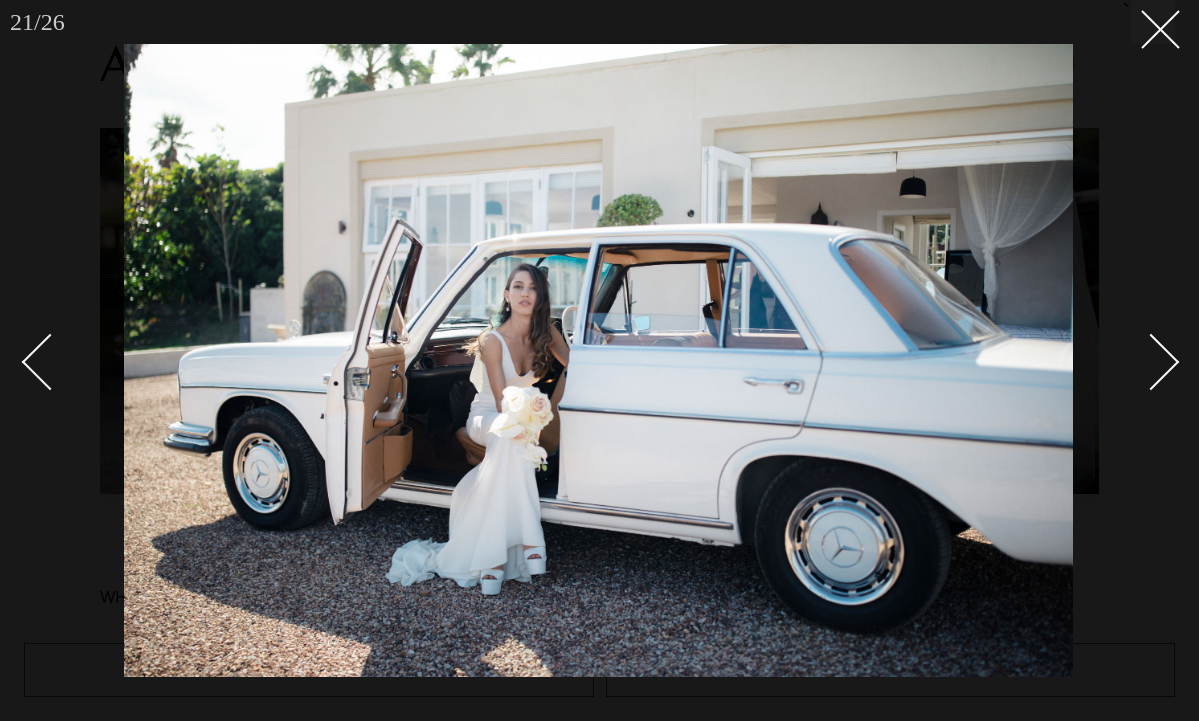 click at bounding box center (1151, 361) 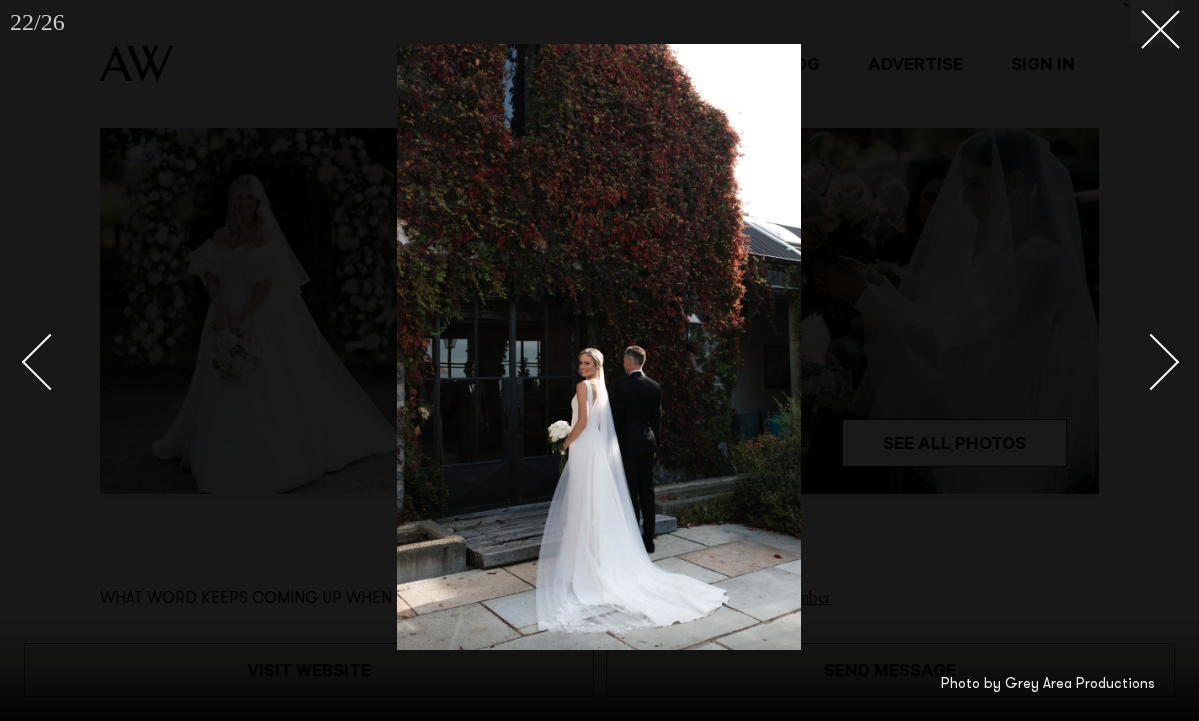 click at bounding box center [1151, 361] 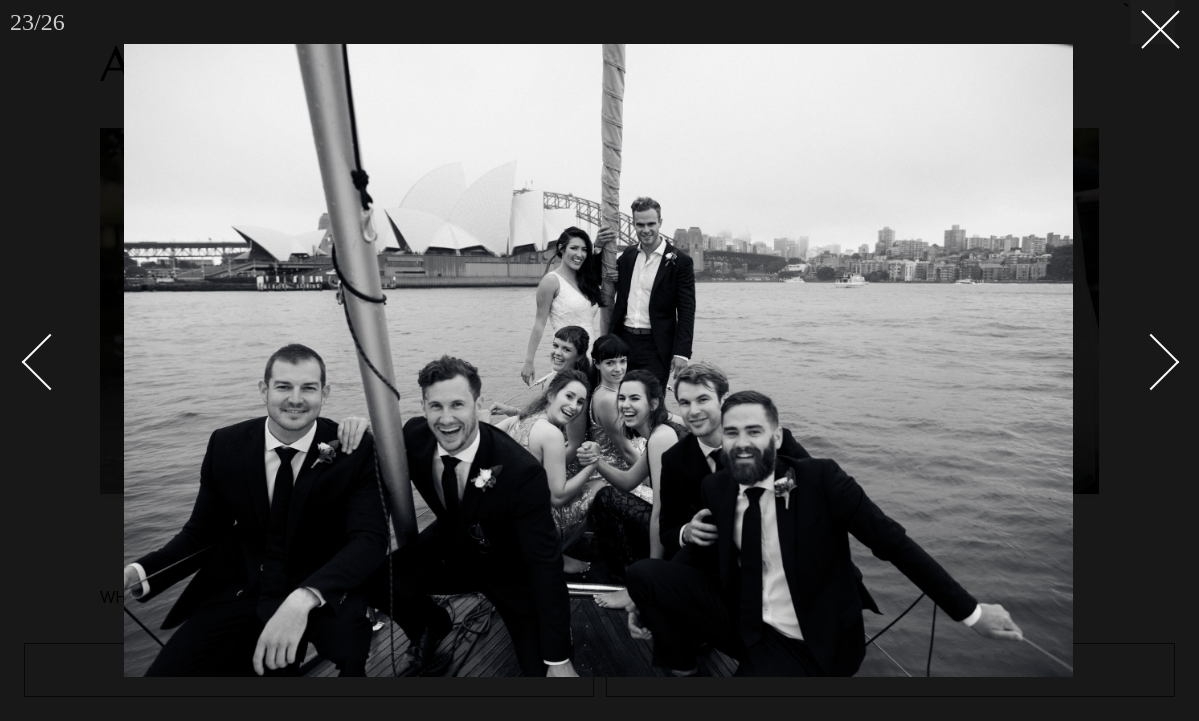 click at bounding box center (1151, 361) 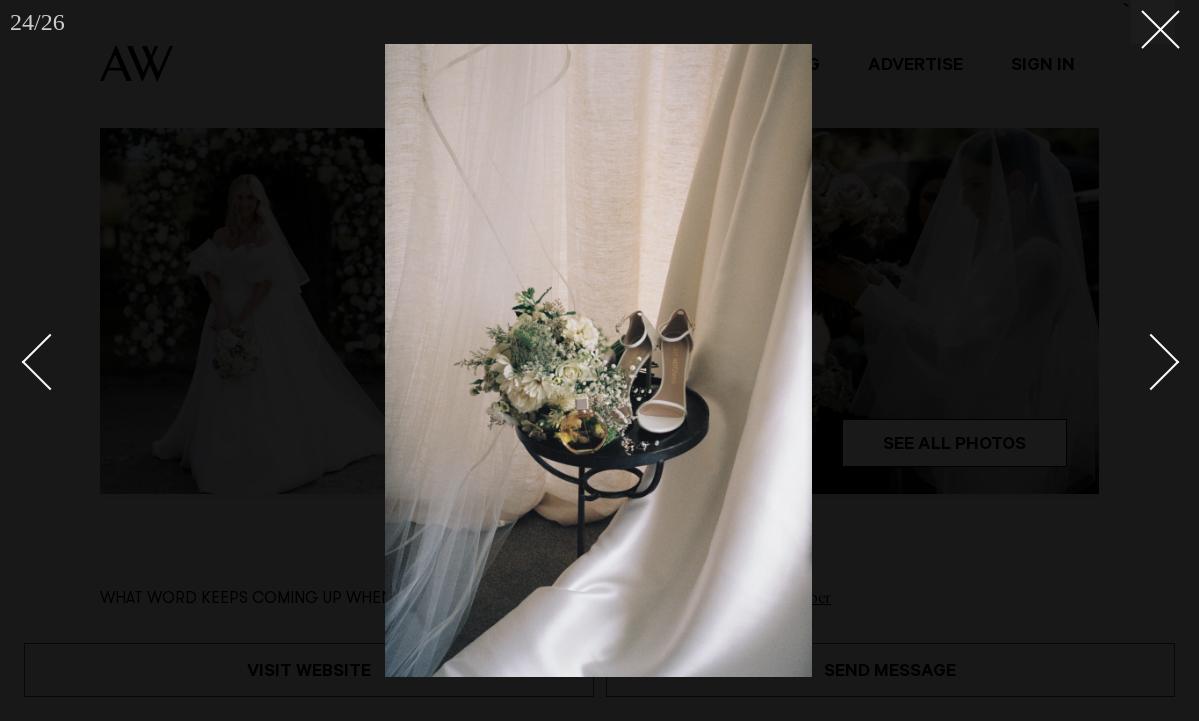 click at bounding box center (1151, 361) 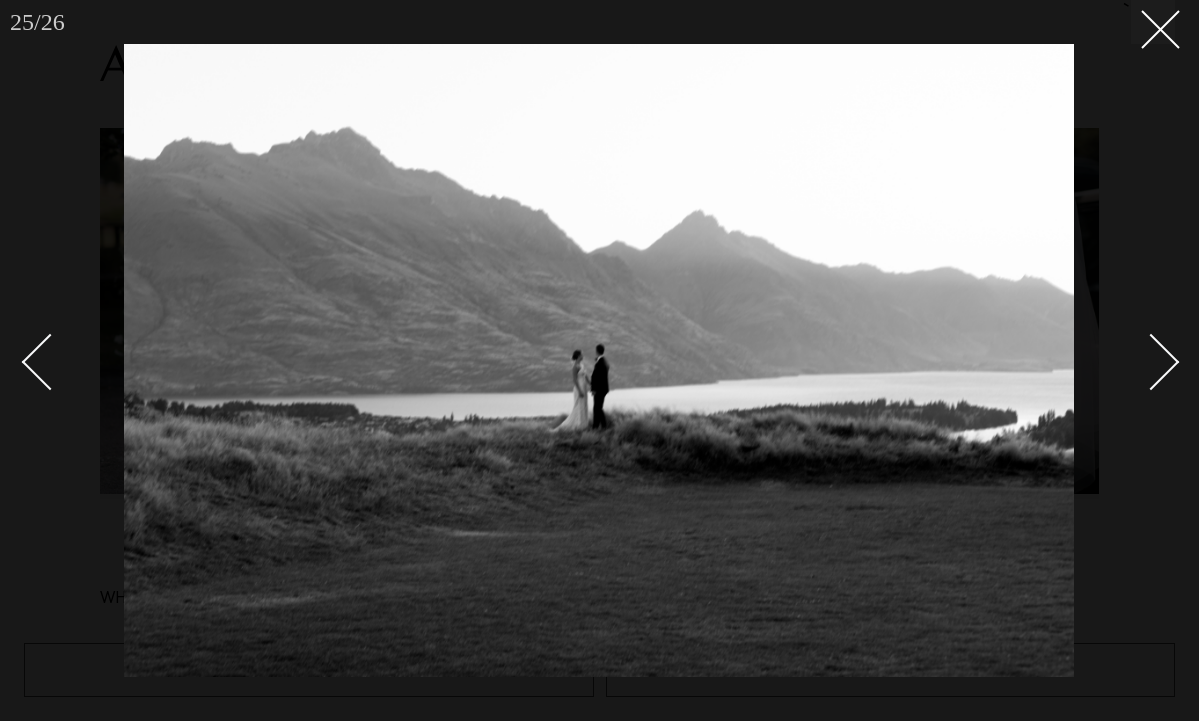 click at bounding box center (1151, 361) 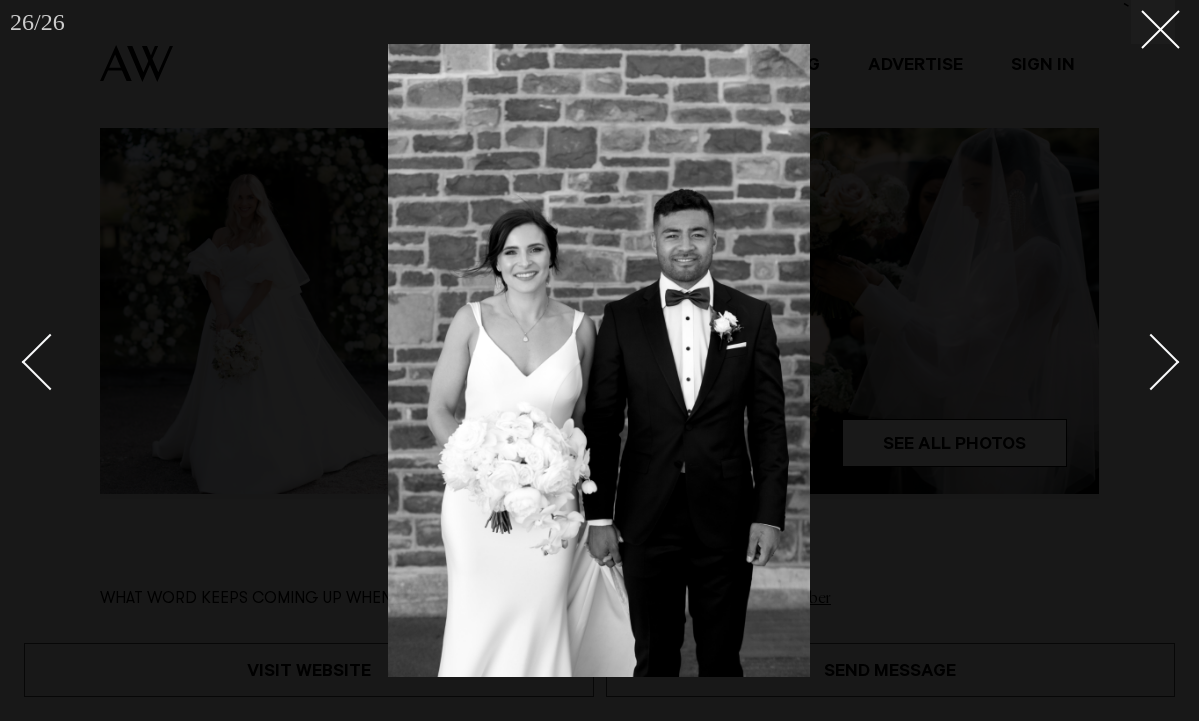 click at bounding box center [1151, 361] 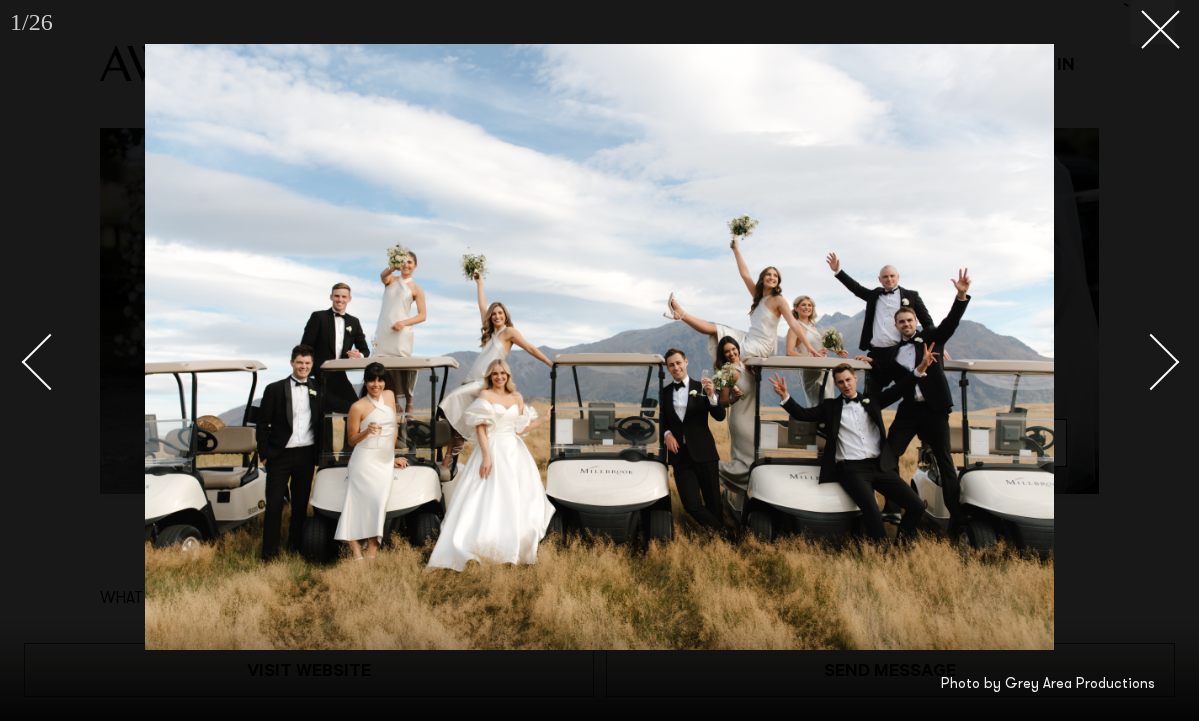 click at bounding box center [1151, 361] 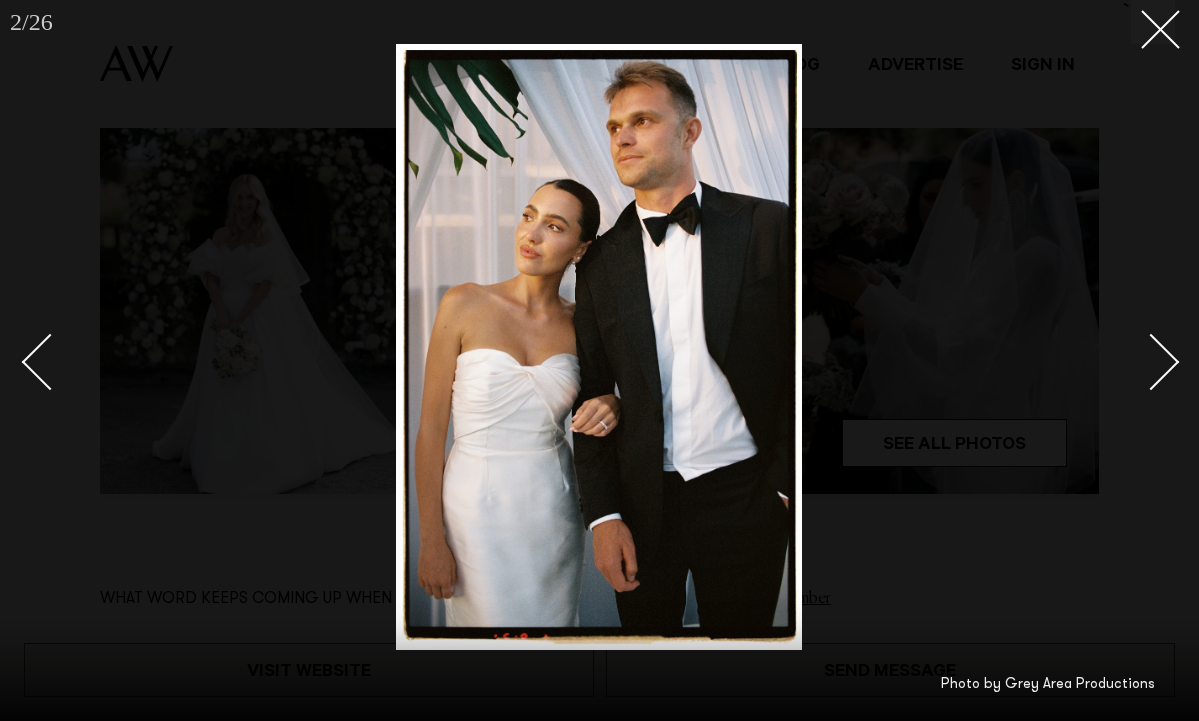 click at bounding box center [1151, 361] 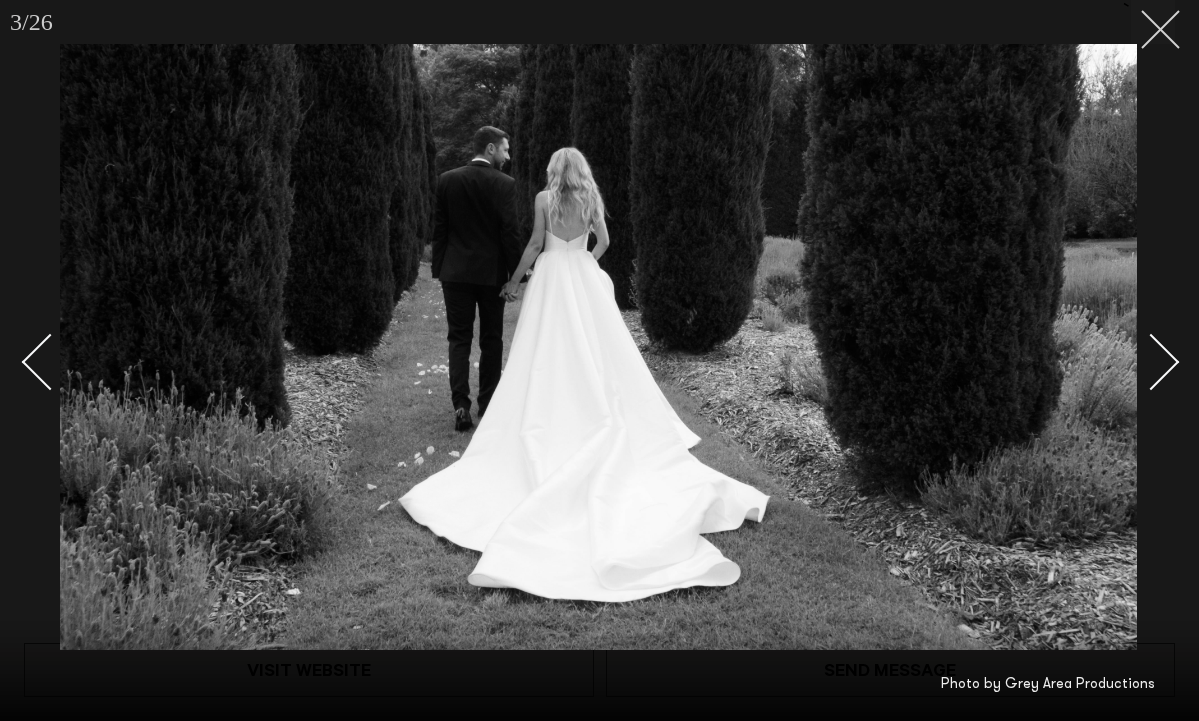click 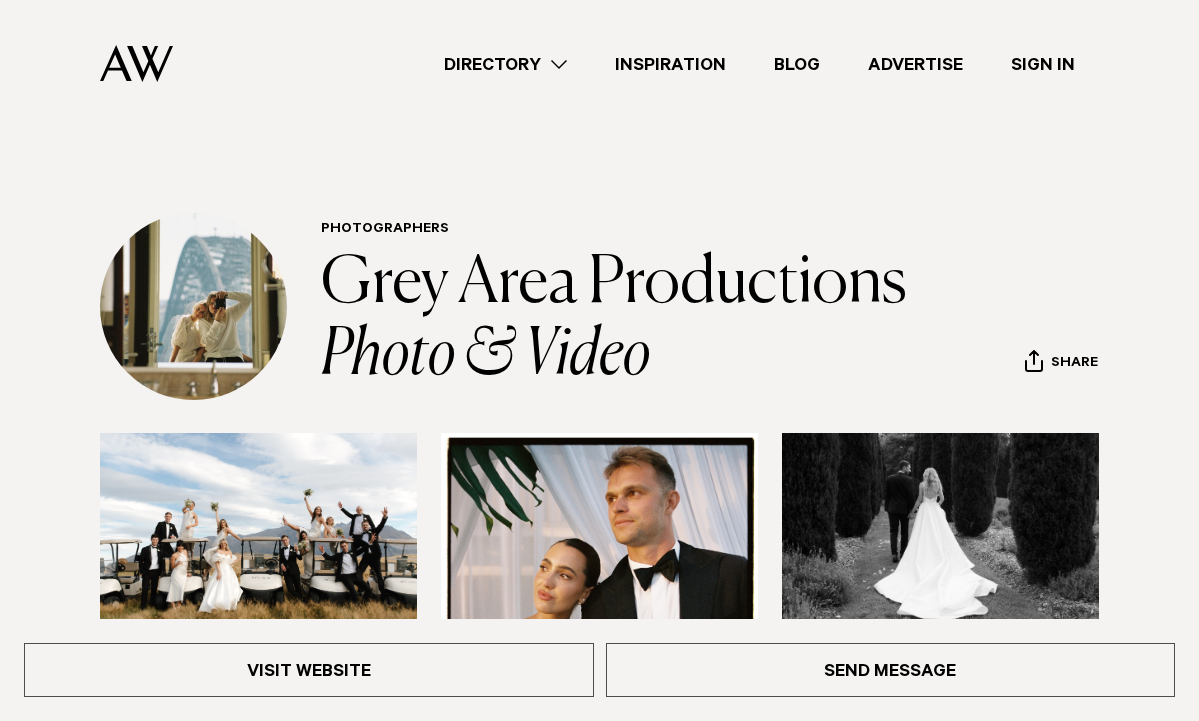 scroll, scrollTop: 0, scrollLeft: 0, axis: both 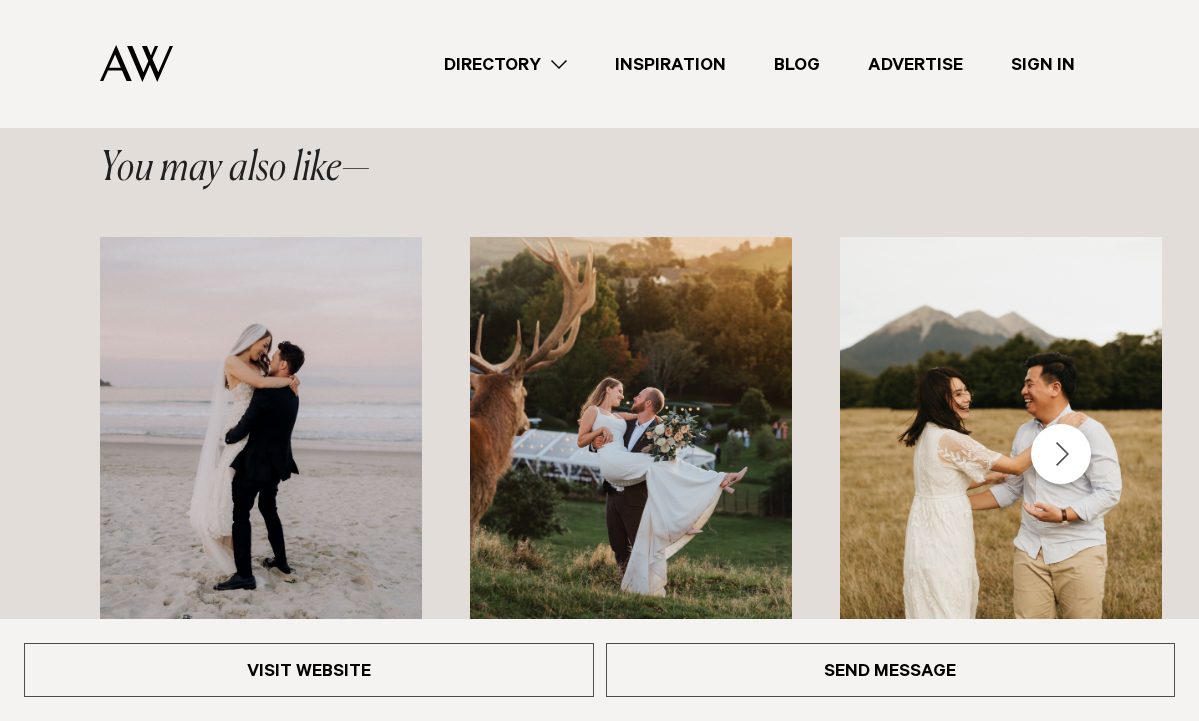 click at bounding box center [1061, 454] 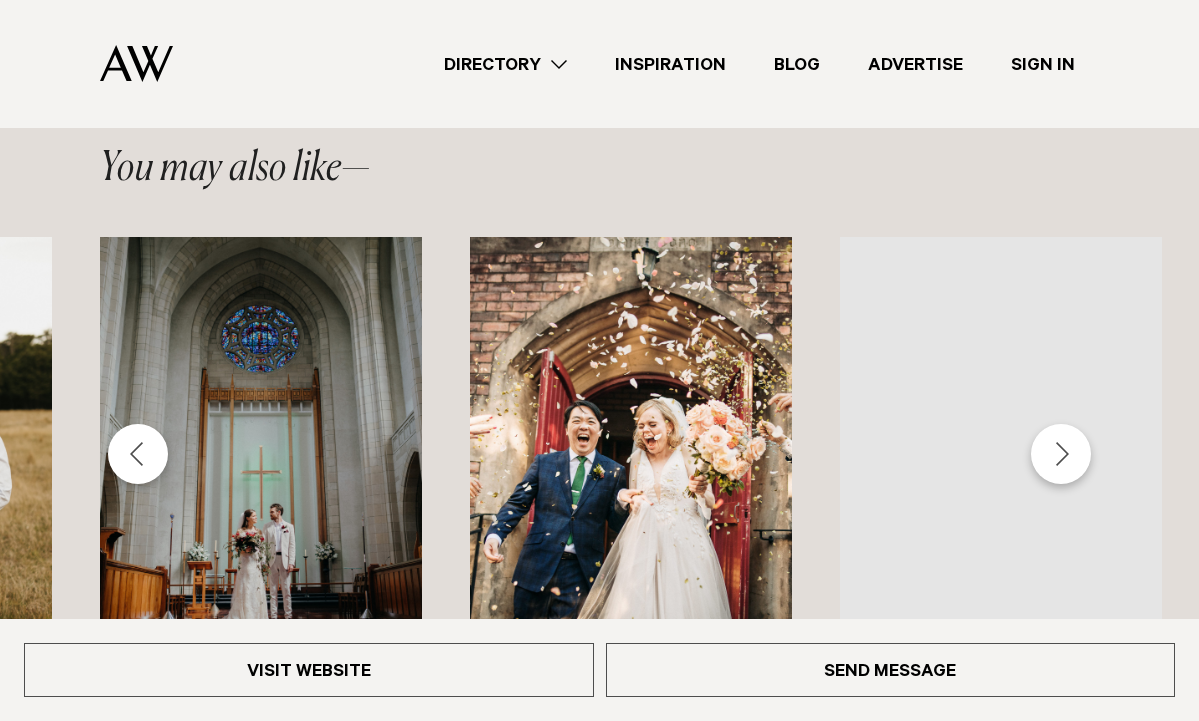 click at bounding box center [1061, 454] 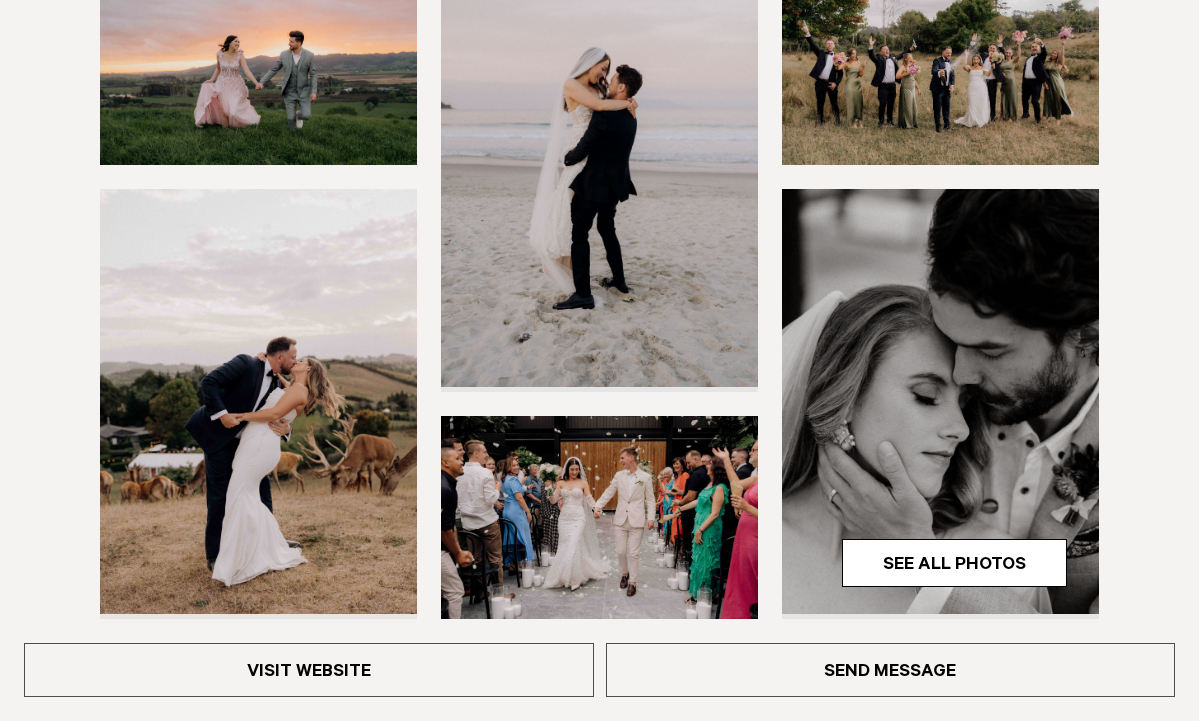 scroll, scrollTop: 488, scrollLeft: 0, axis: vertical 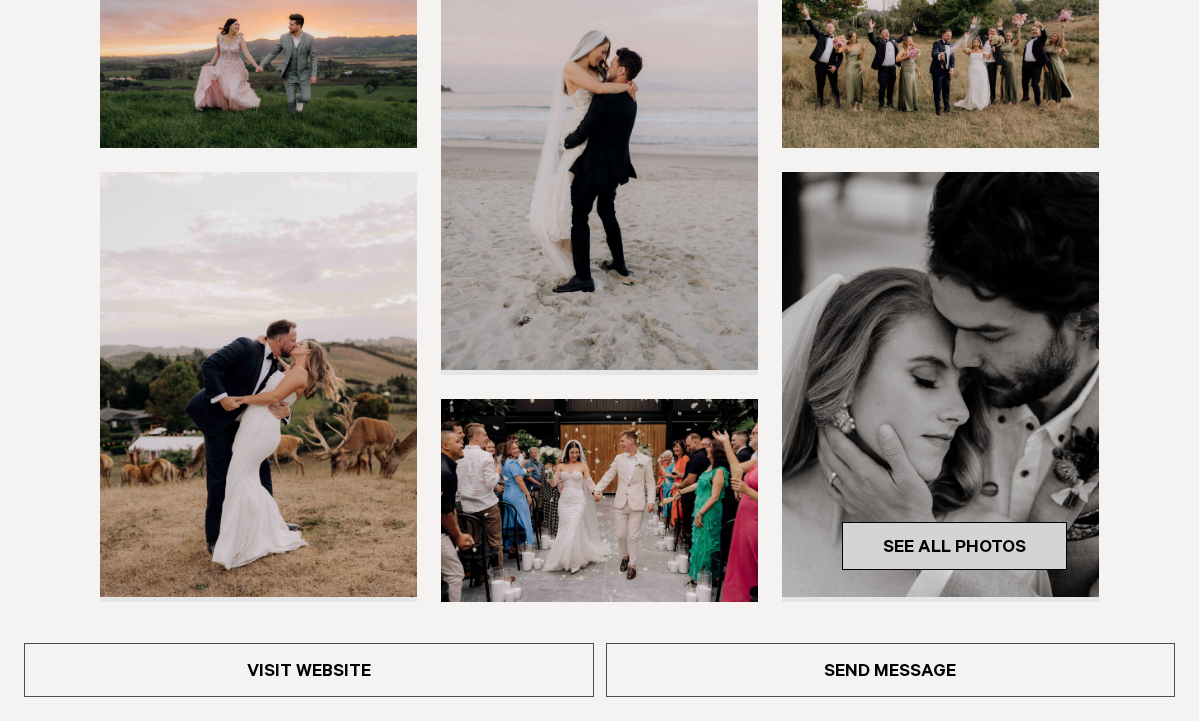 click on "See All Photos" at bounding box center [954, 546] 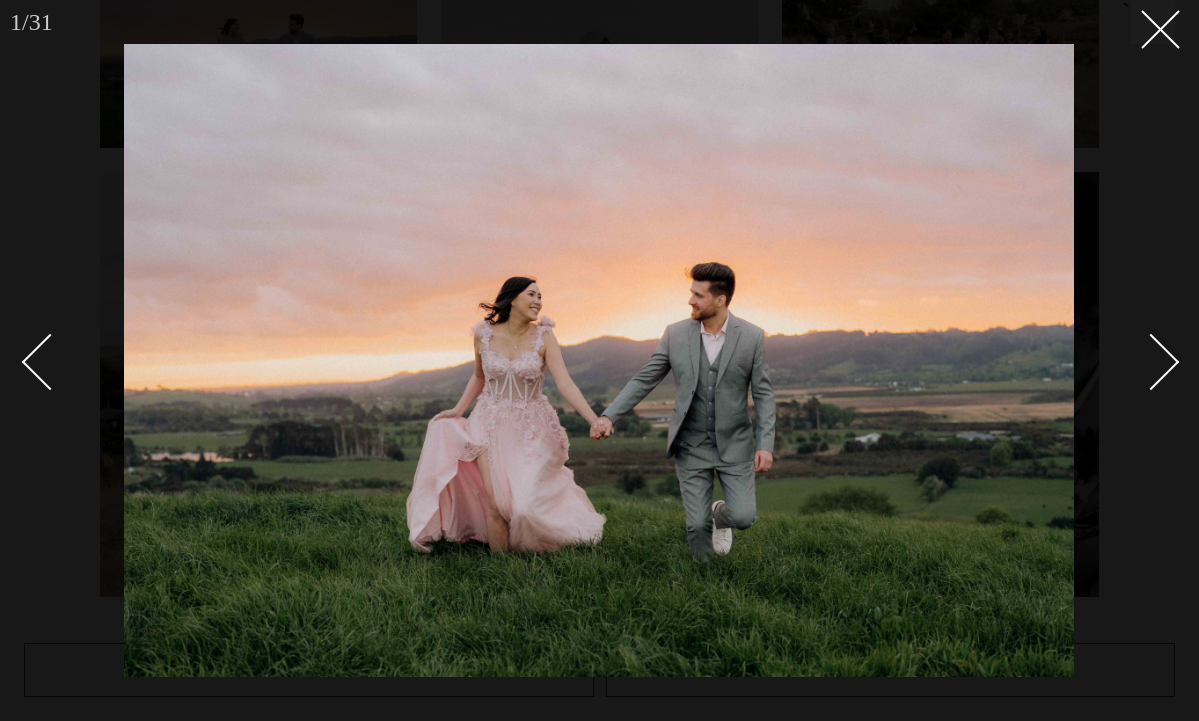 click at bounding box center (1151, 361) 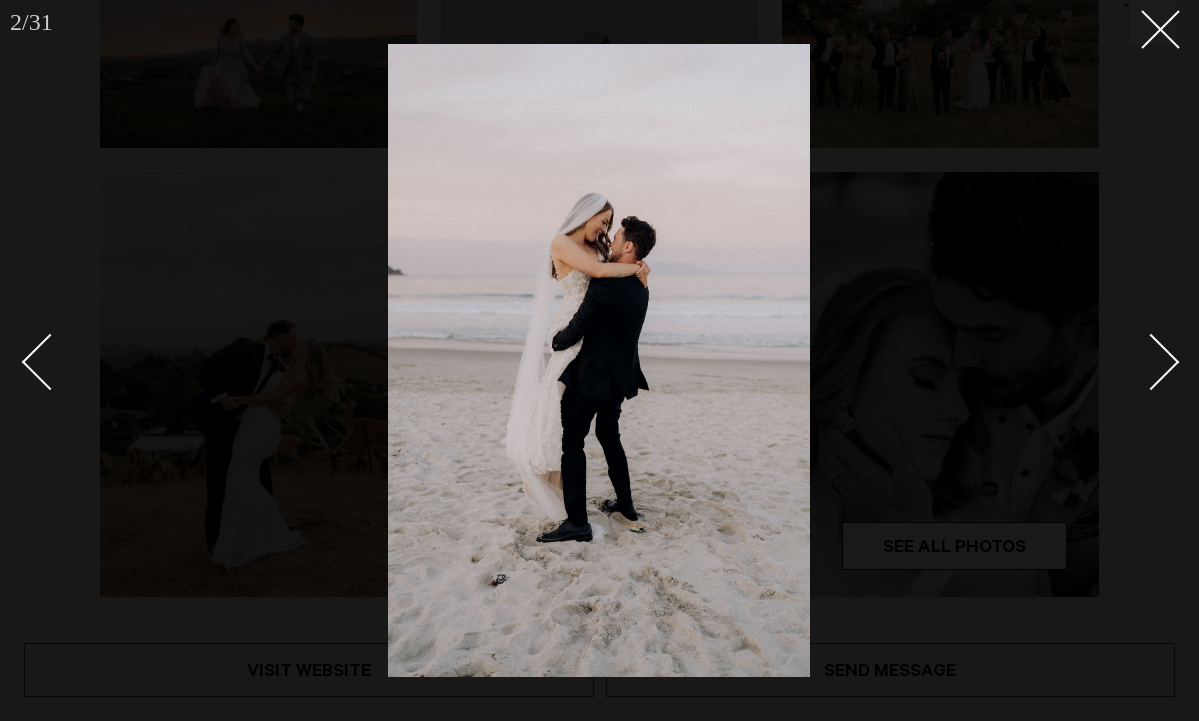 click at bounding box center [1151, 361] 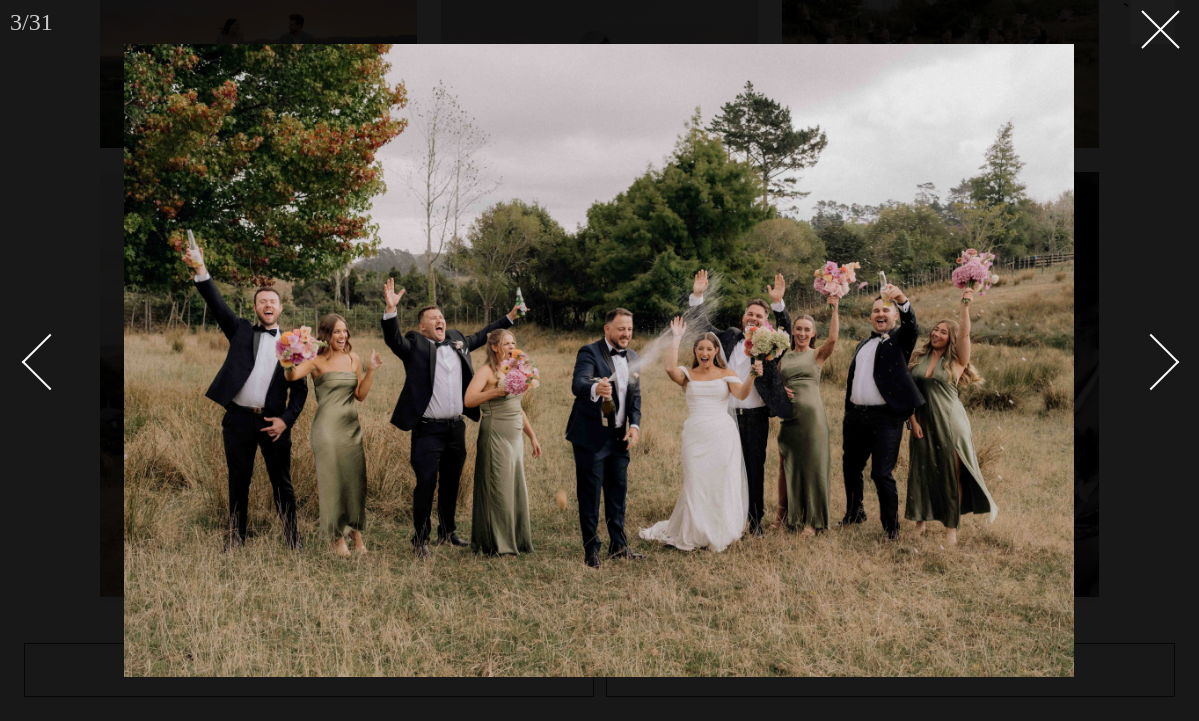 click at bounding box center (1151, 361) 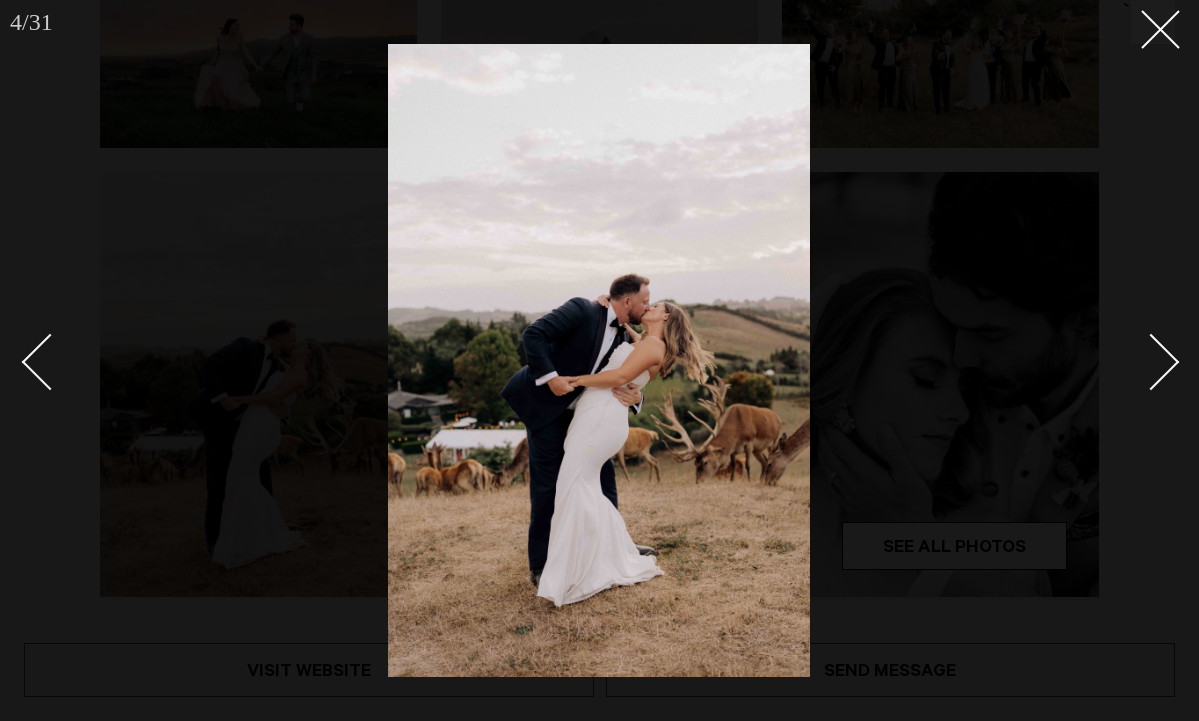 click at bounding box center (1151, 361) 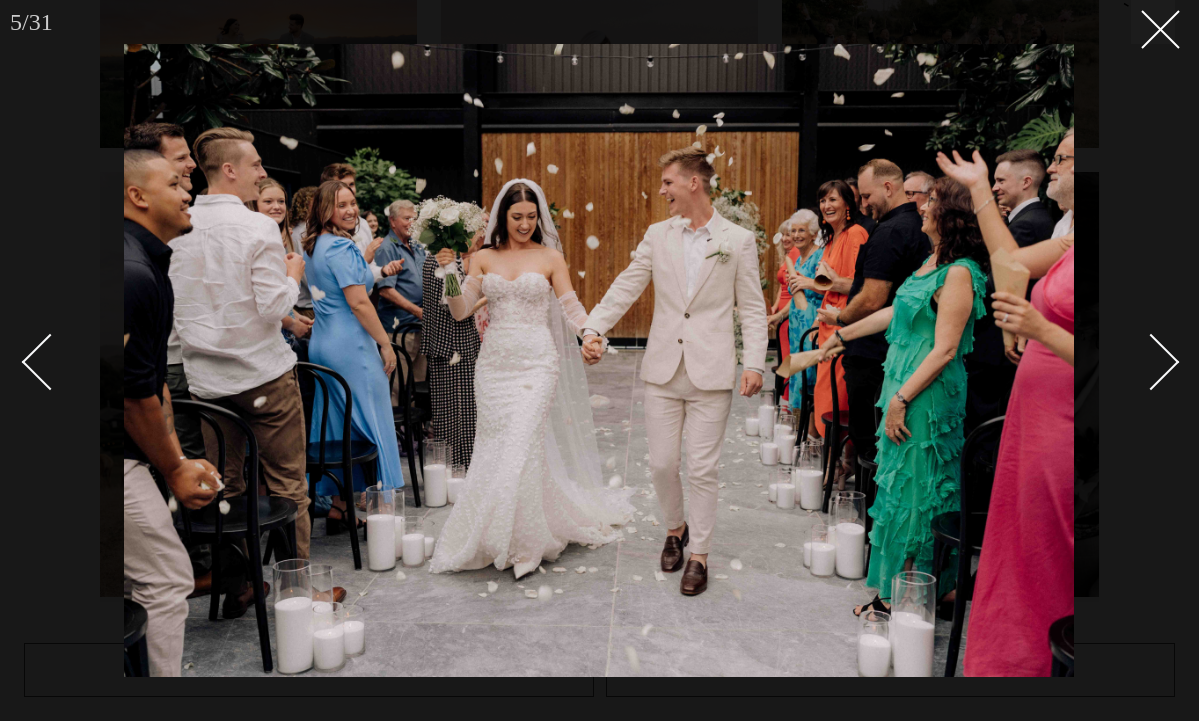 click at bounding box center [1151, 361] 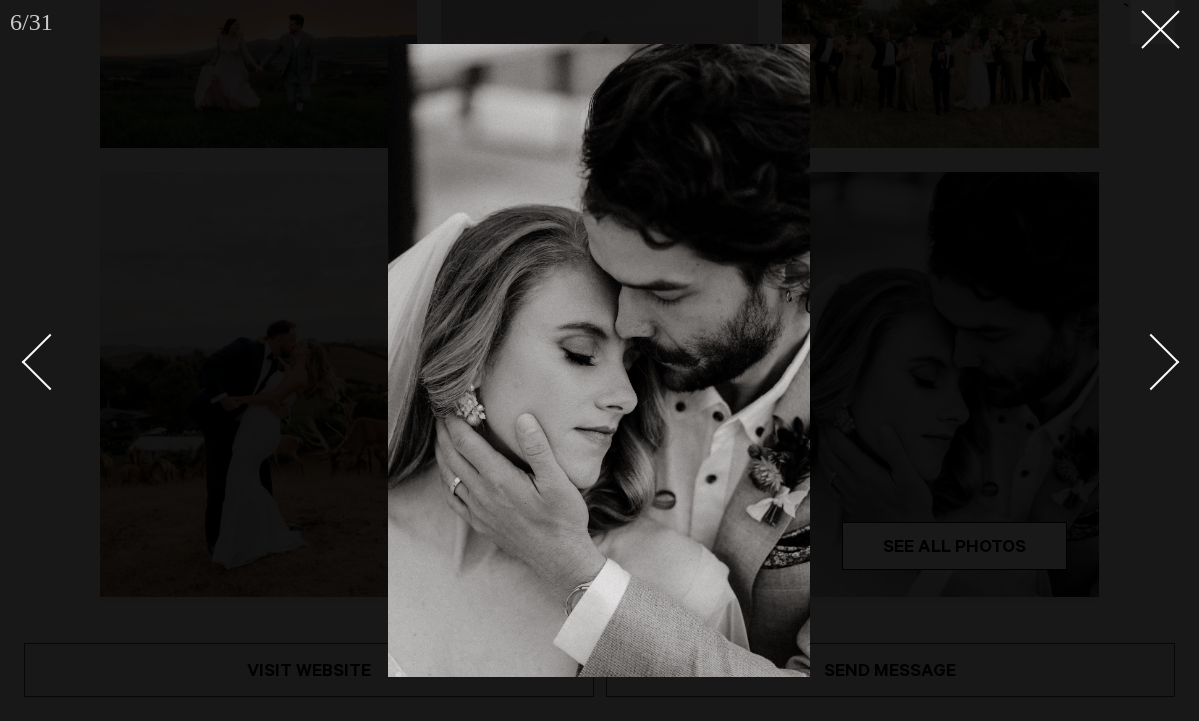 click at bounding box center (1151, 361) 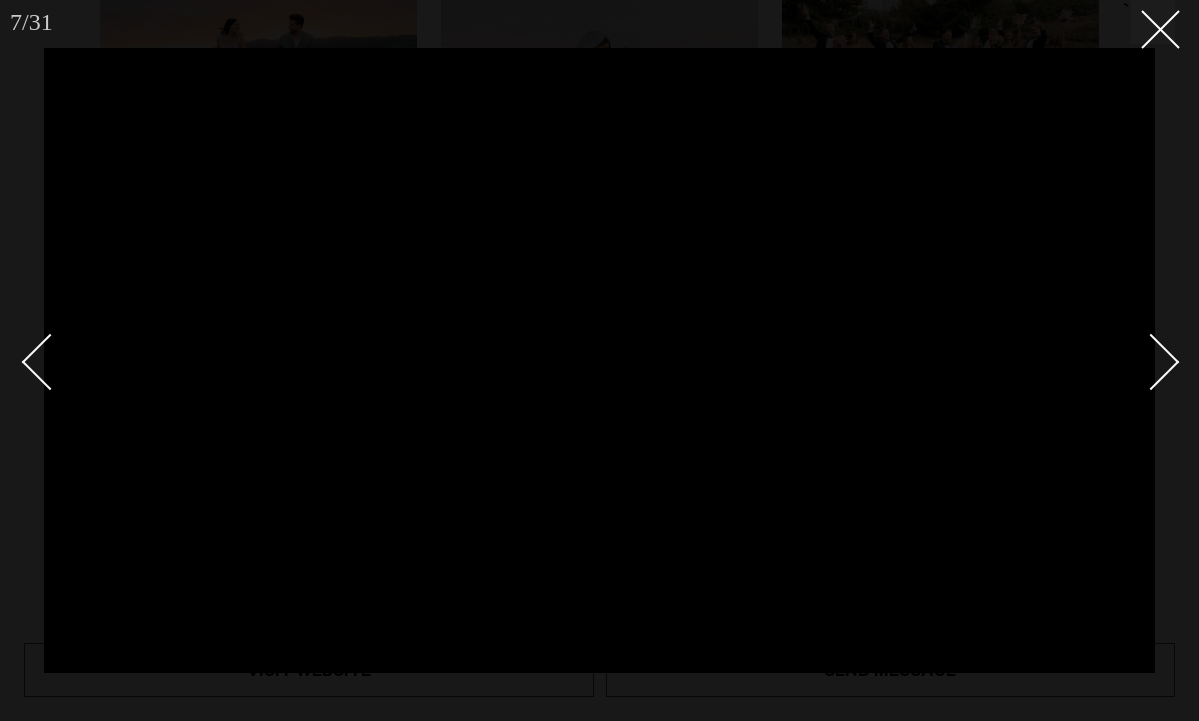 click at bounding box center [1151, 361] 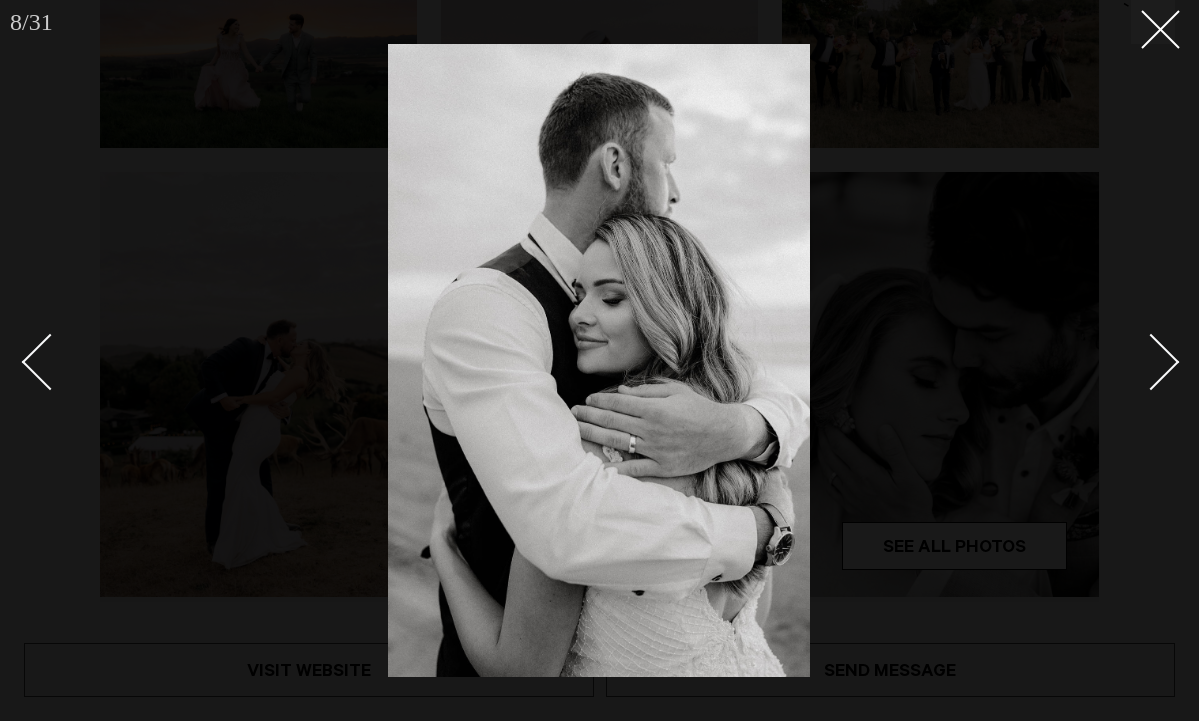 click at bounding box center [1151, 361] 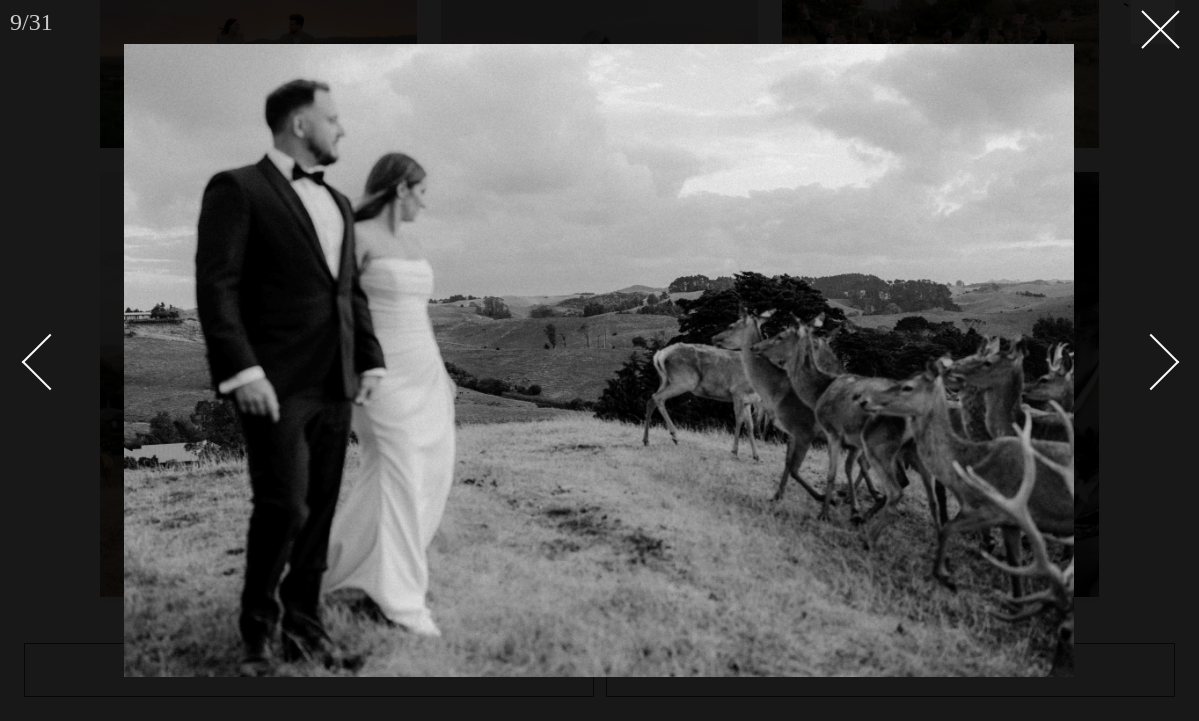 click at bounding box center (1151, 361) 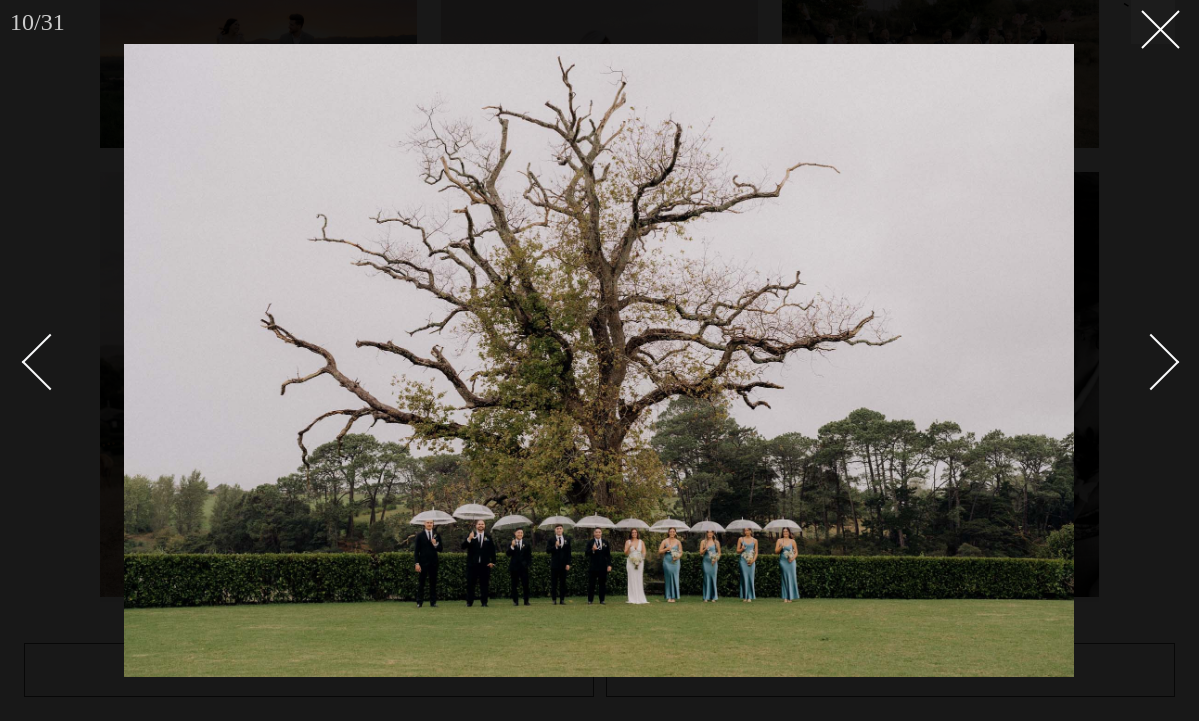 click at bounding box center (1151, 361) 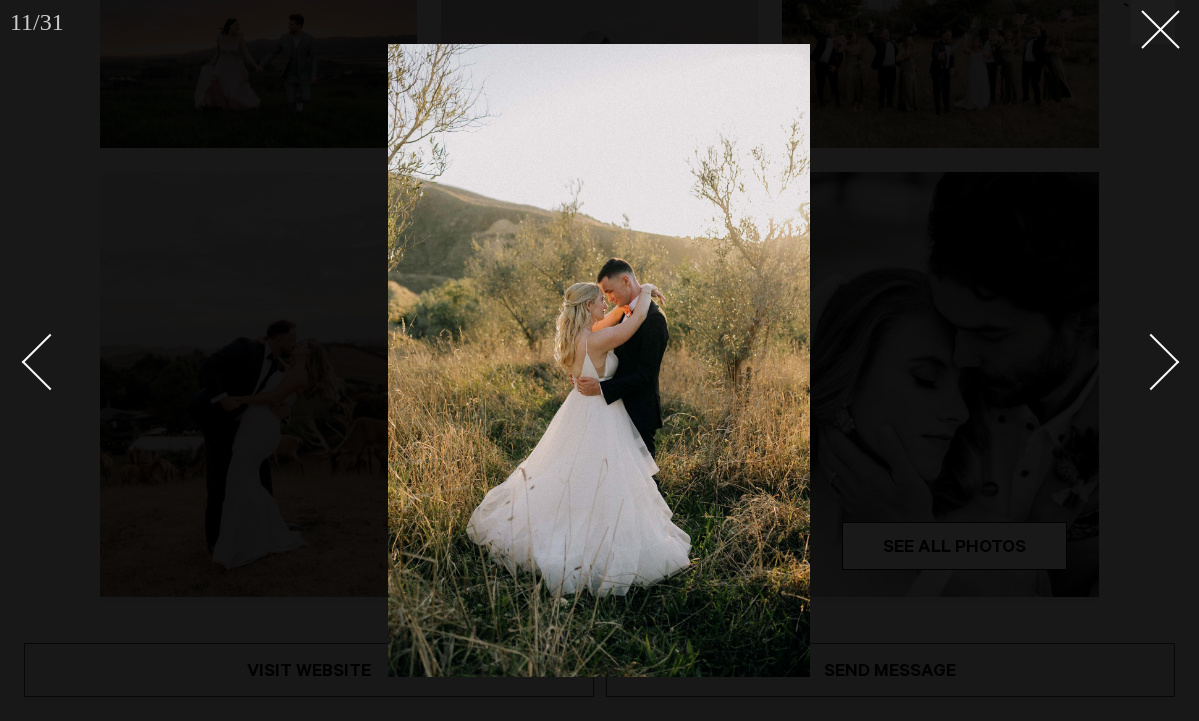 click at bounding box center (1151, 361) 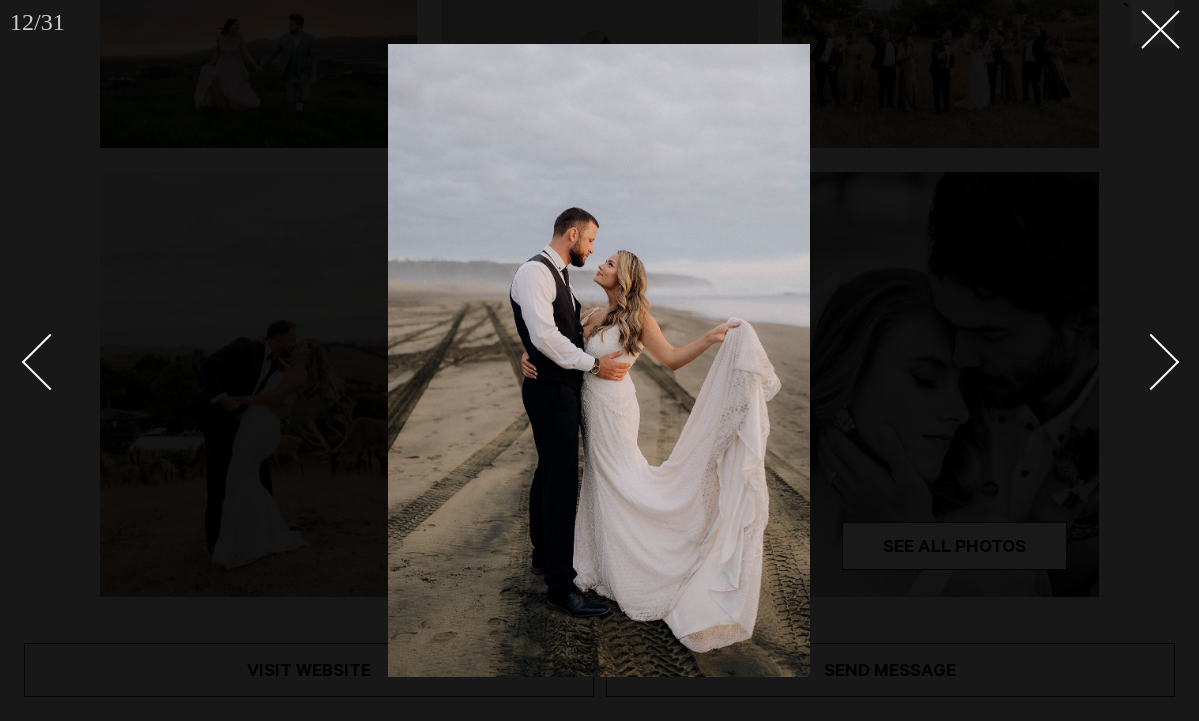 click at bounding box center (1151, 361) 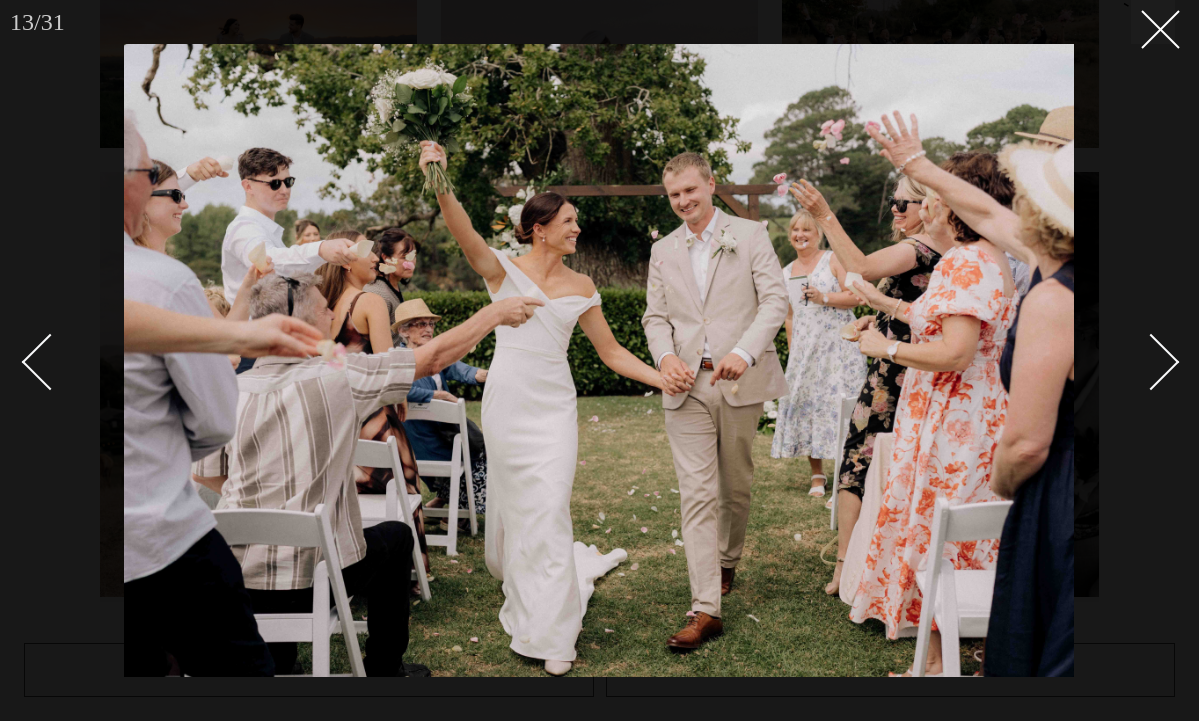 click at bounding box center (1151, 361) 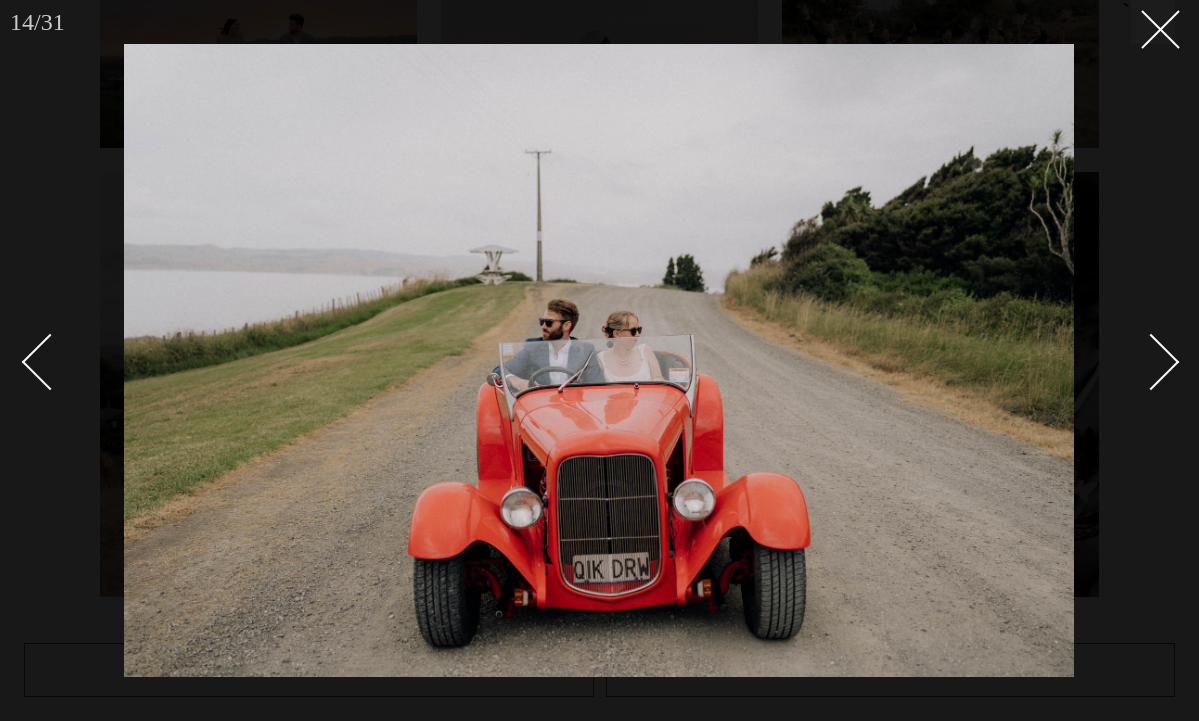 click at bounding box center (1151, 361) 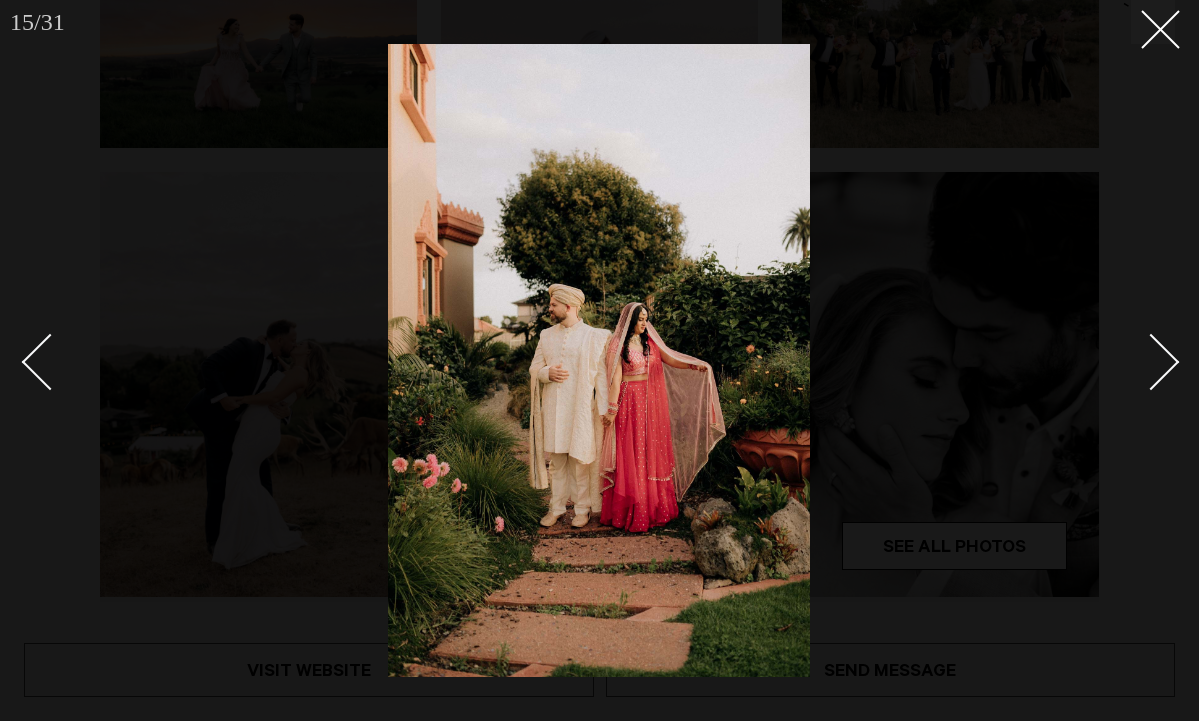 click at bounding box center [1151, 361] 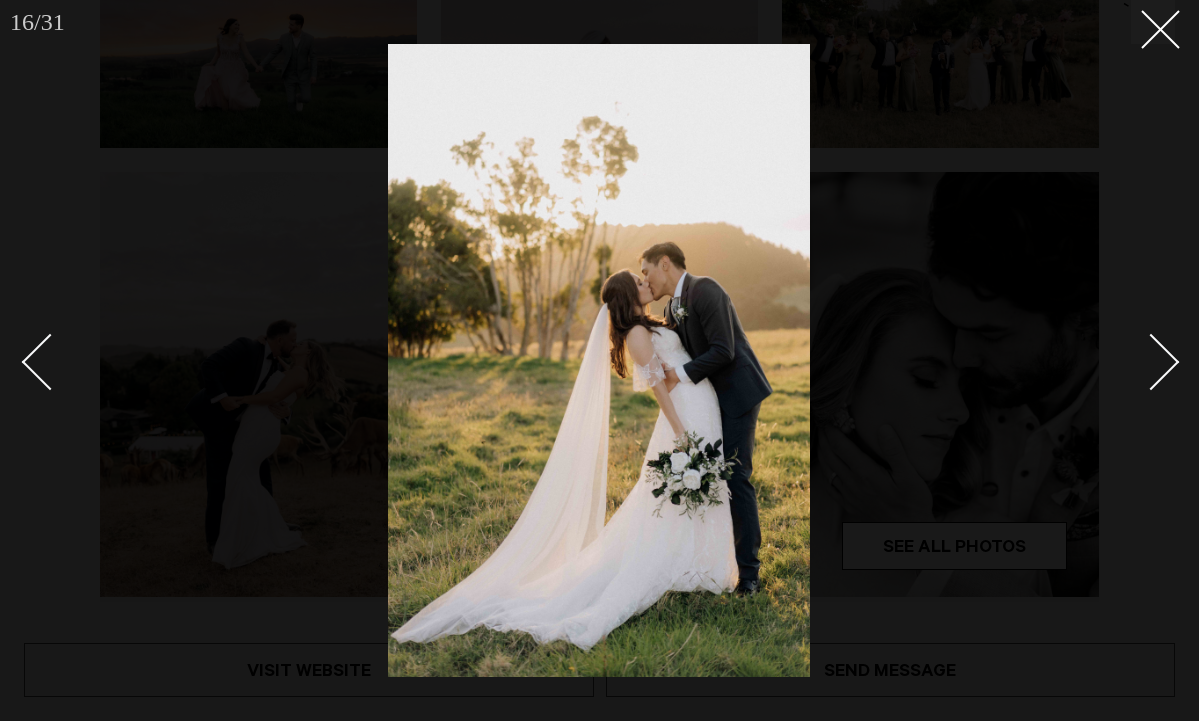 click at bounding box center [1151, 361] 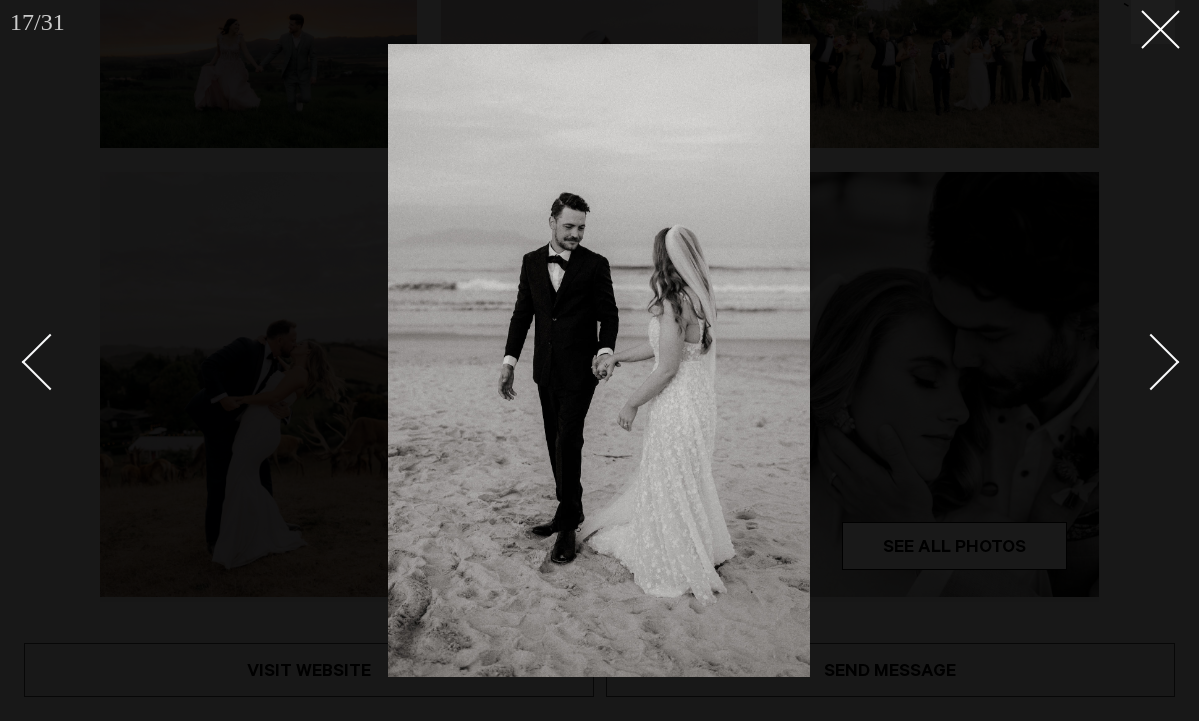 click at bounding box center (1151, 361) 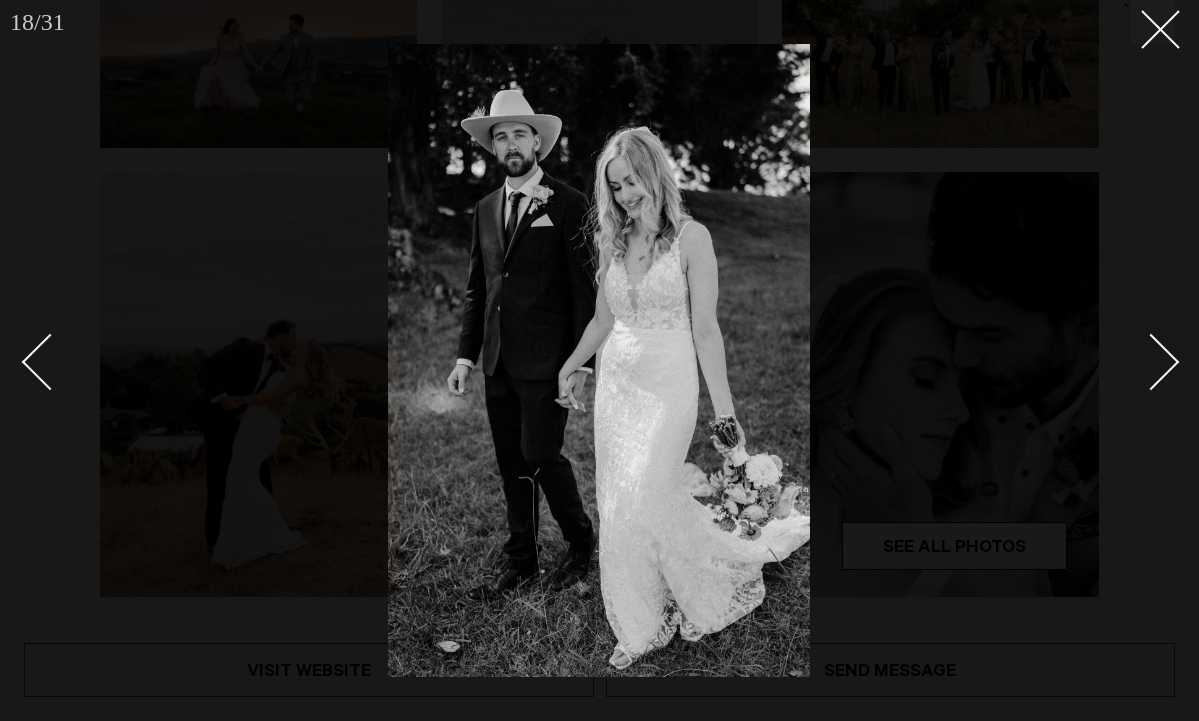 click at bounding box center (1151, 361) 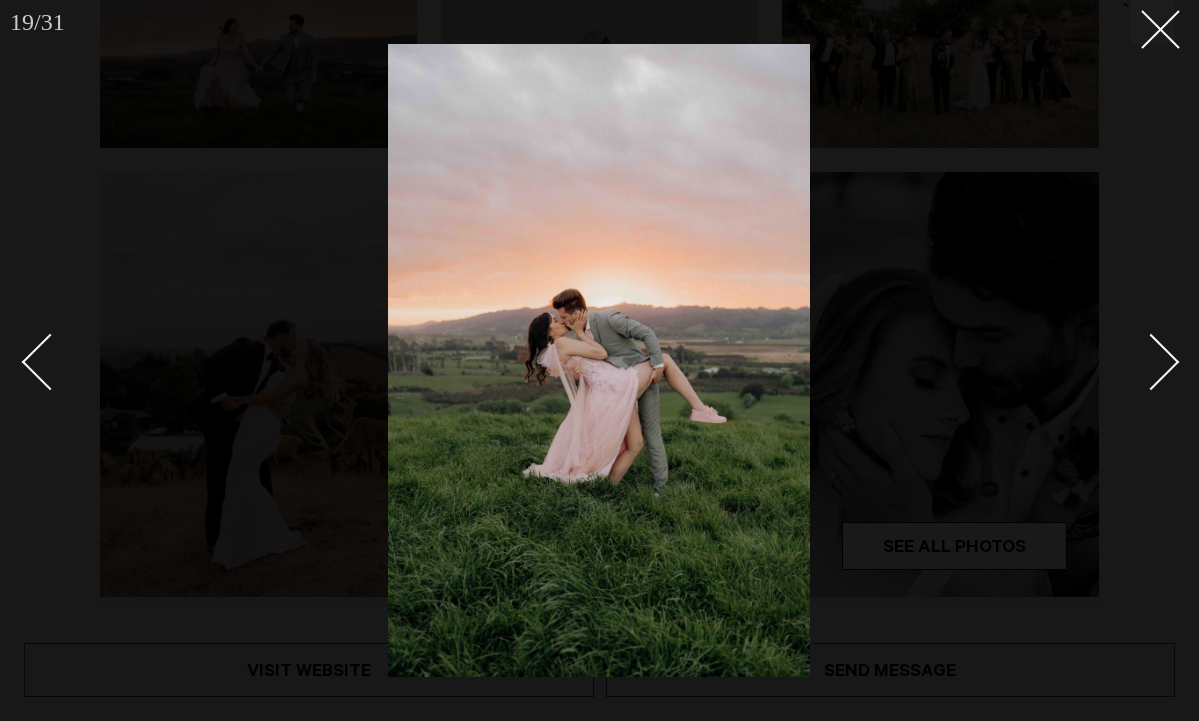 click at bounding box center (1151, 361) 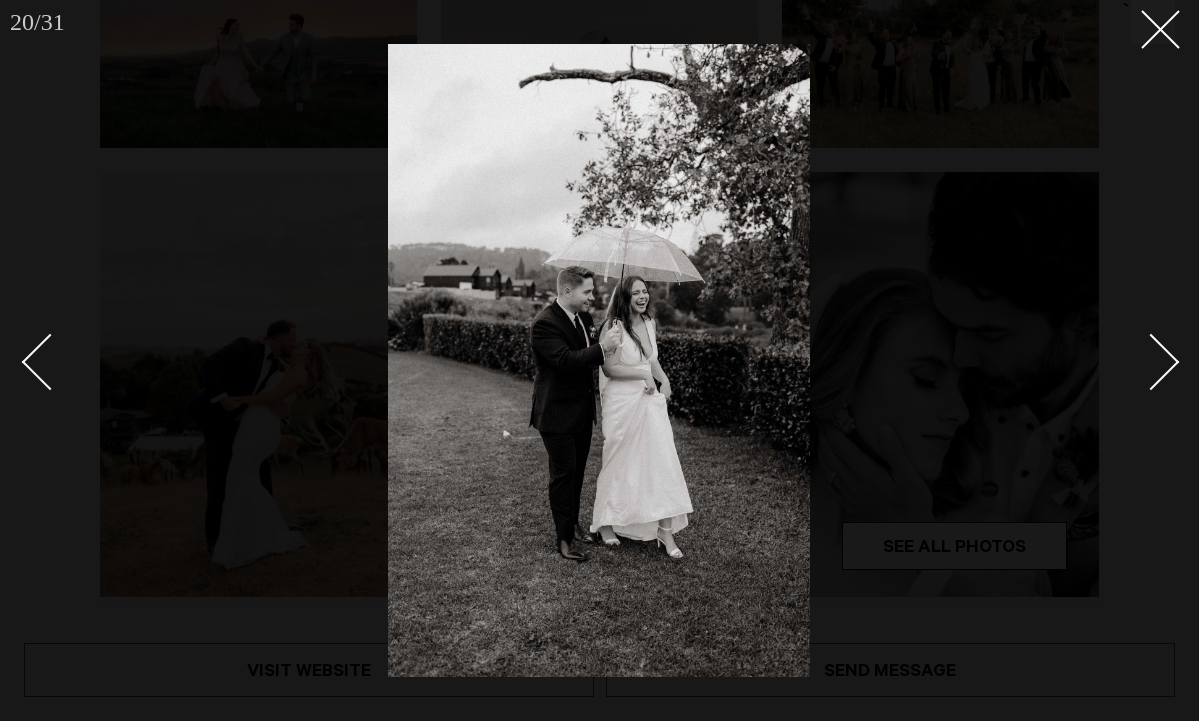 click at bounding box center (1151, 361) 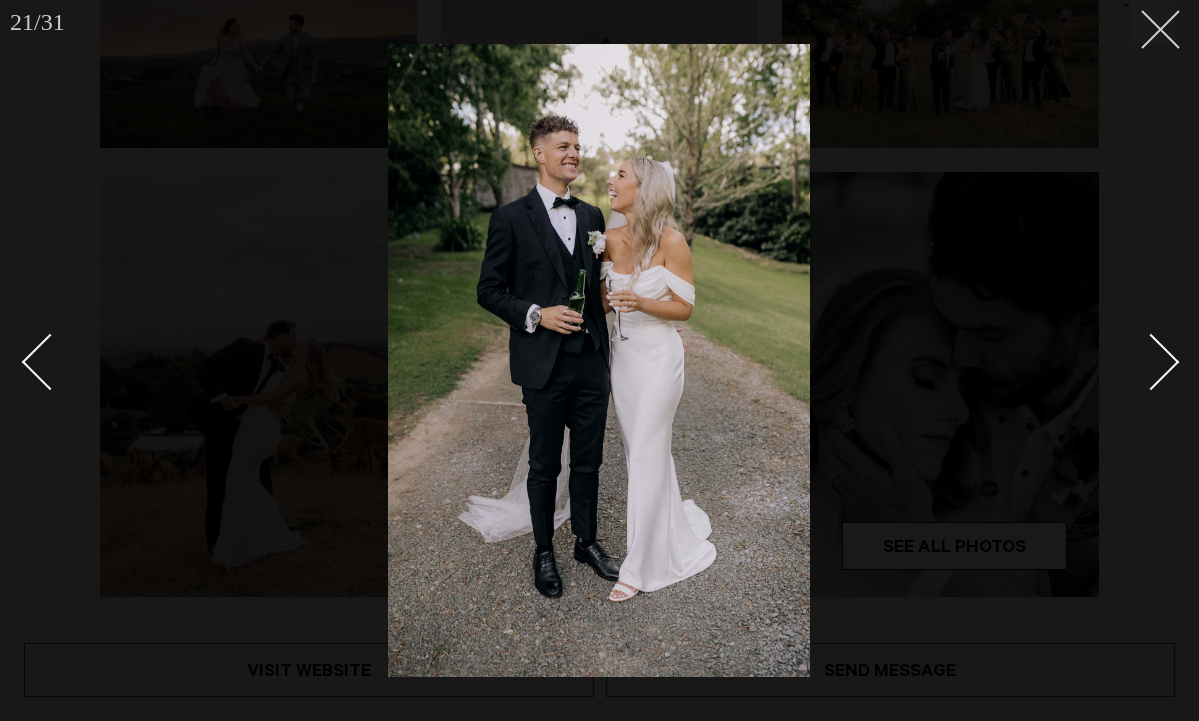 click at bounding box center [1153, 22] 